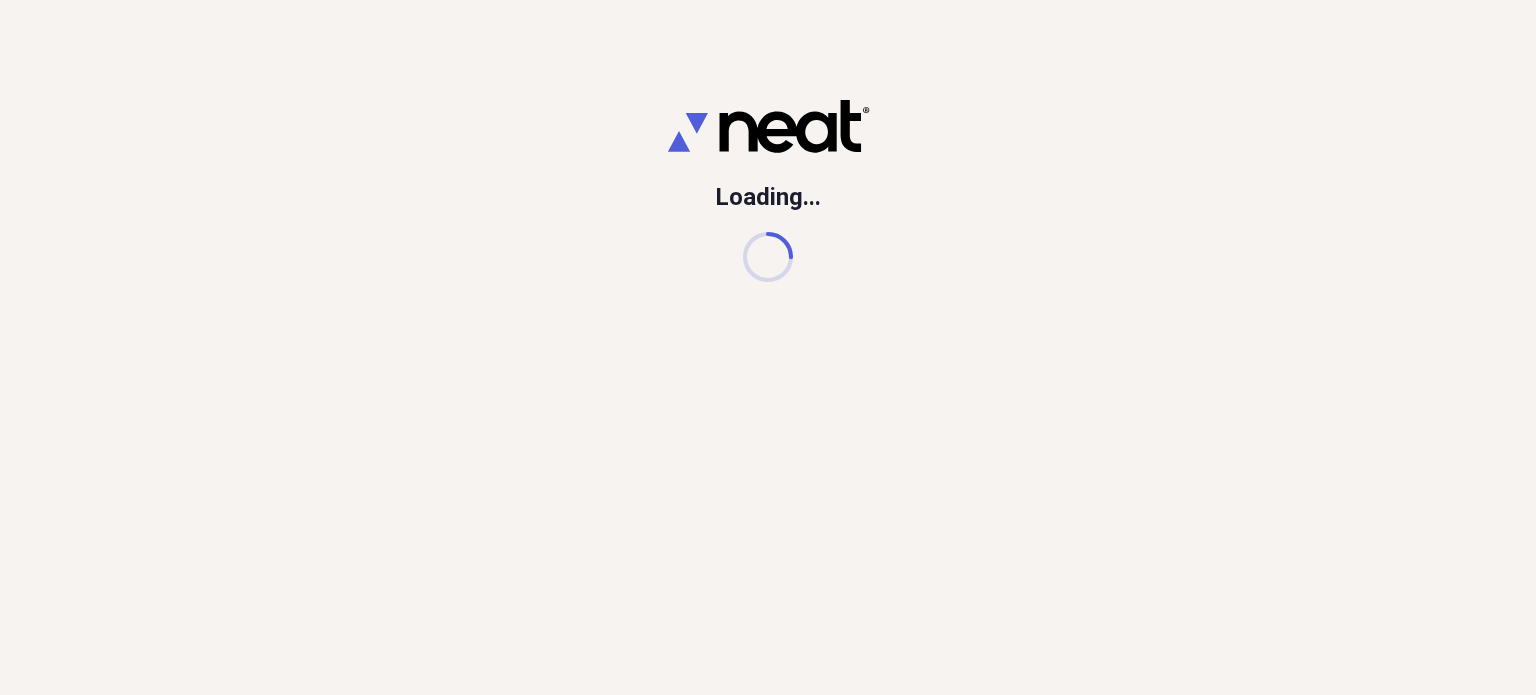 scroll, scrollTop: 0, scrollLeft: 0, axis: both 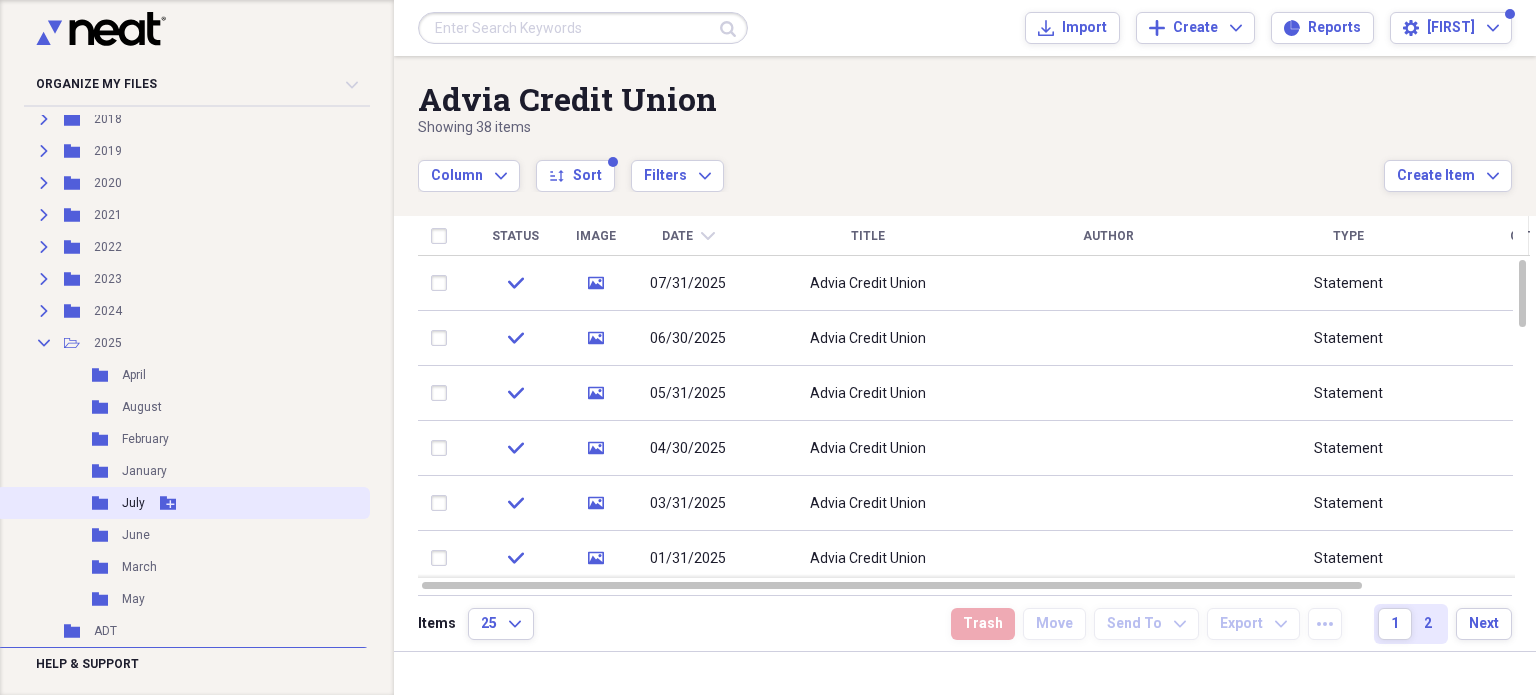 click on "July" at bounding box center (133, 503) 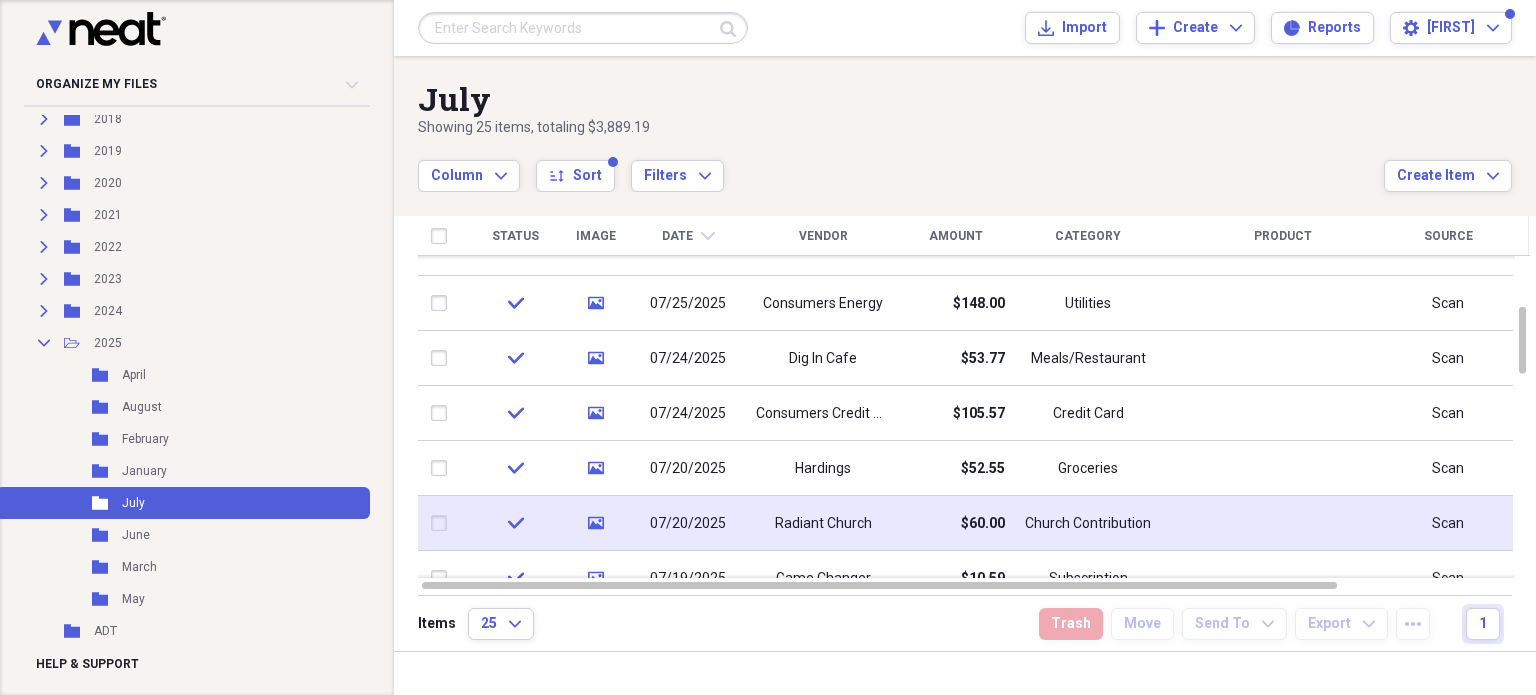 click on "Radiant Church" at bounding box center [823, 524] 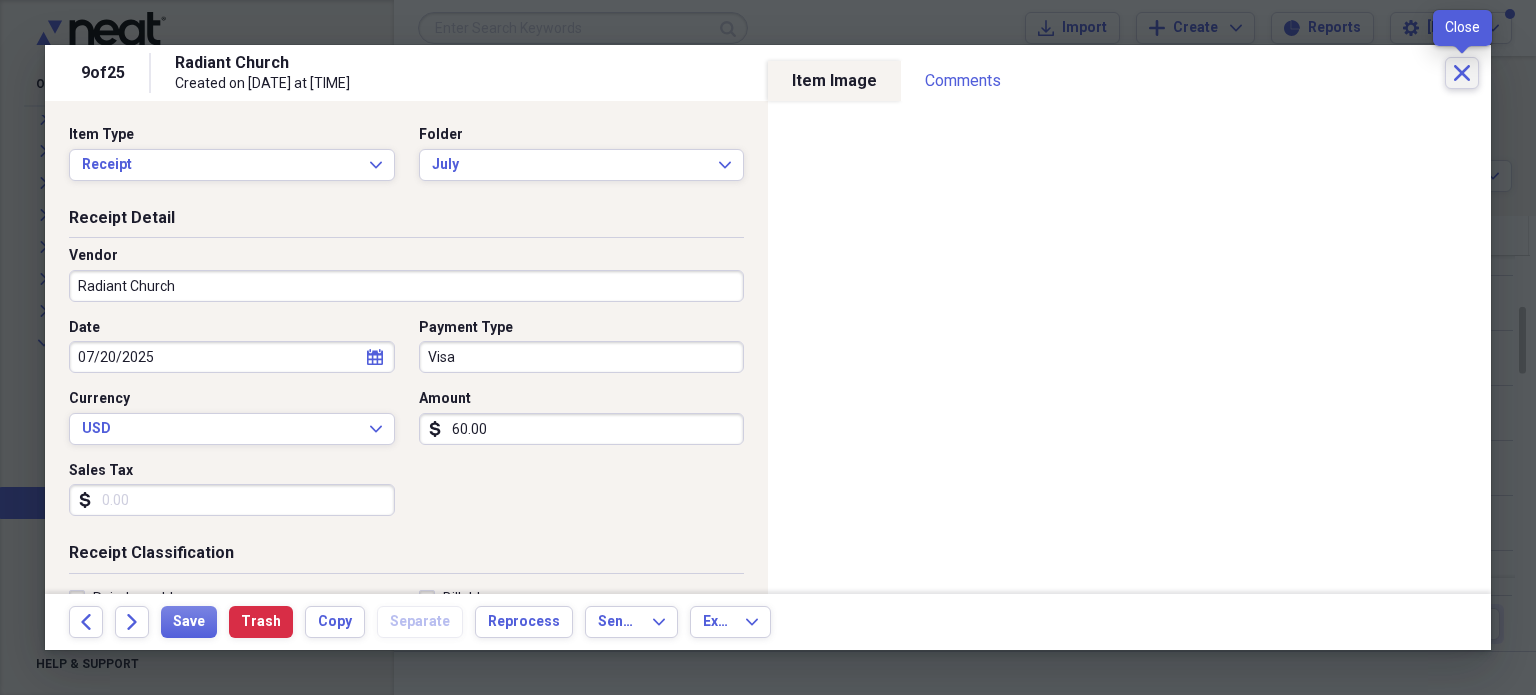 click on "Close" 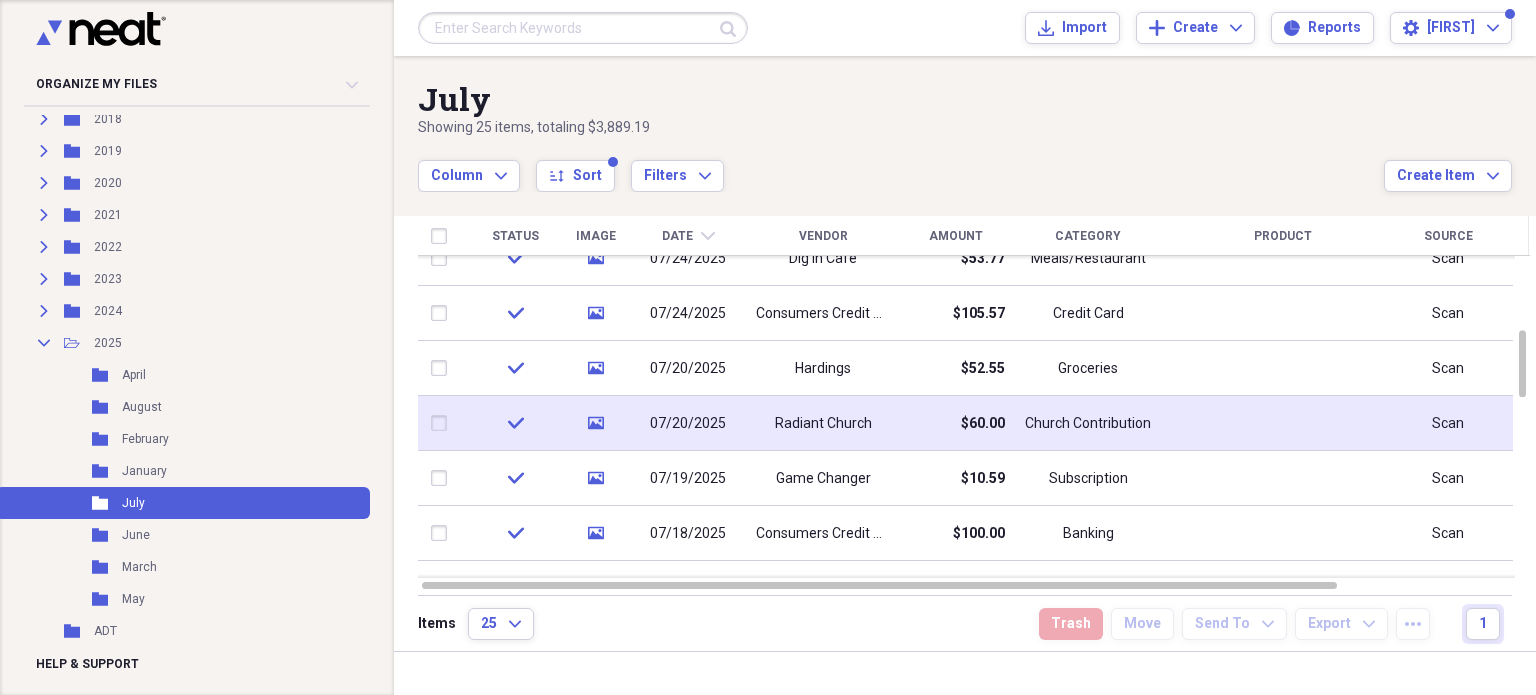 click on "Radiant Church" at bounding box center [823, 424] 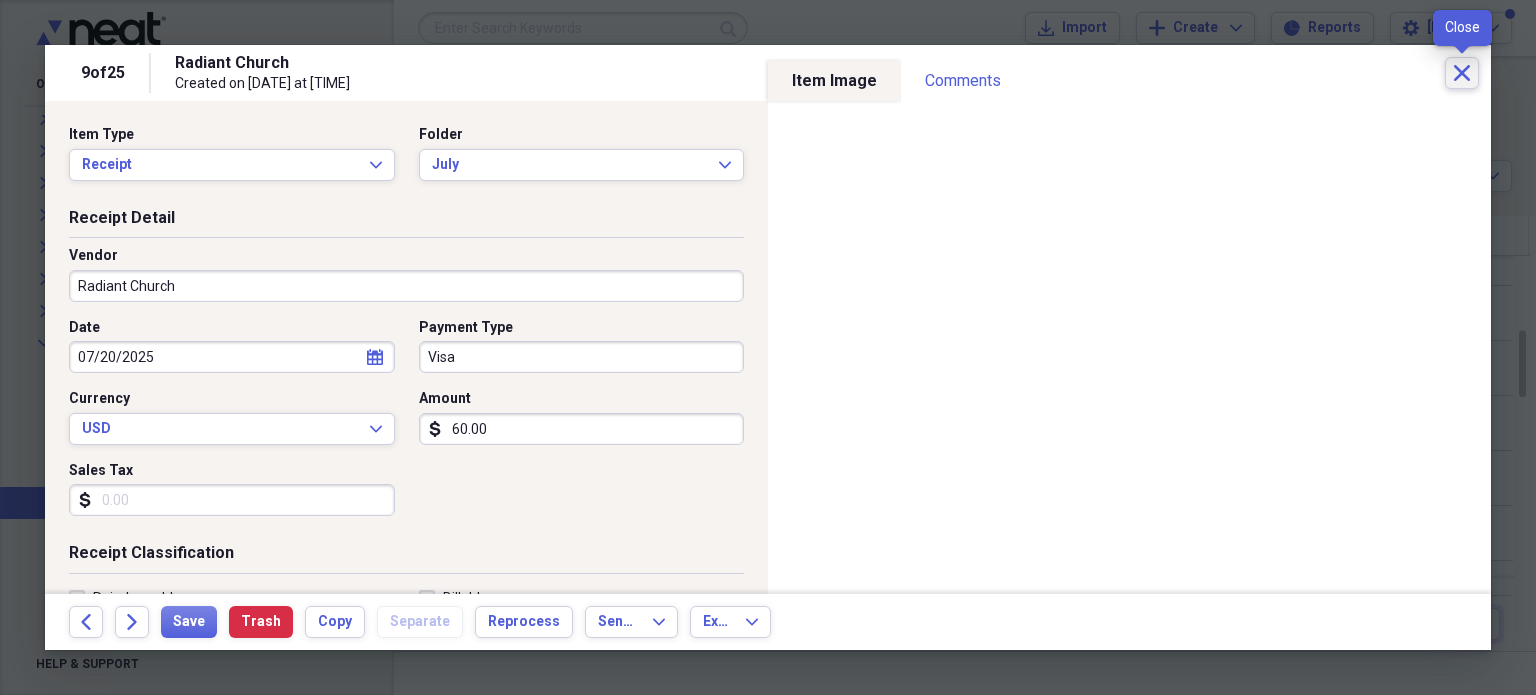 click on "Close" 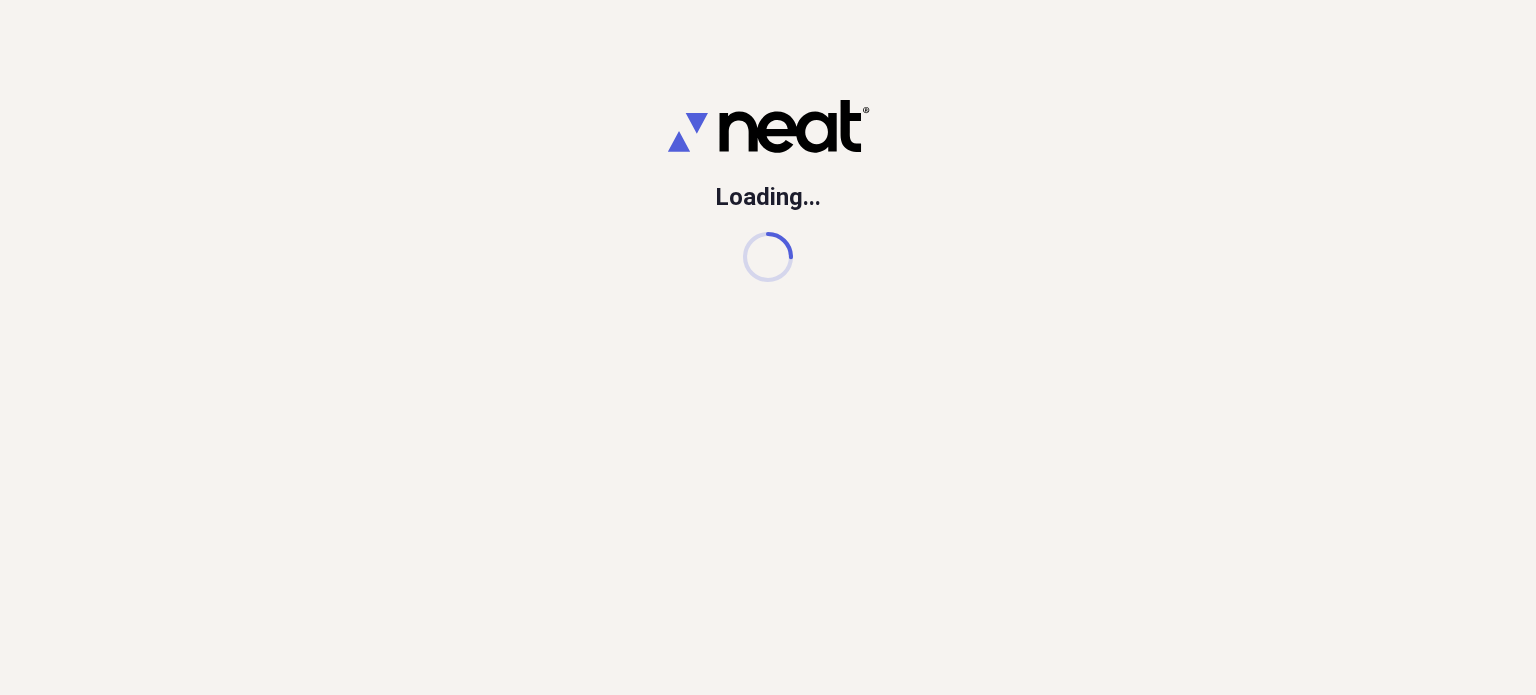 scroll, scrollTop: 0, scrollLeft: 0, axis: both 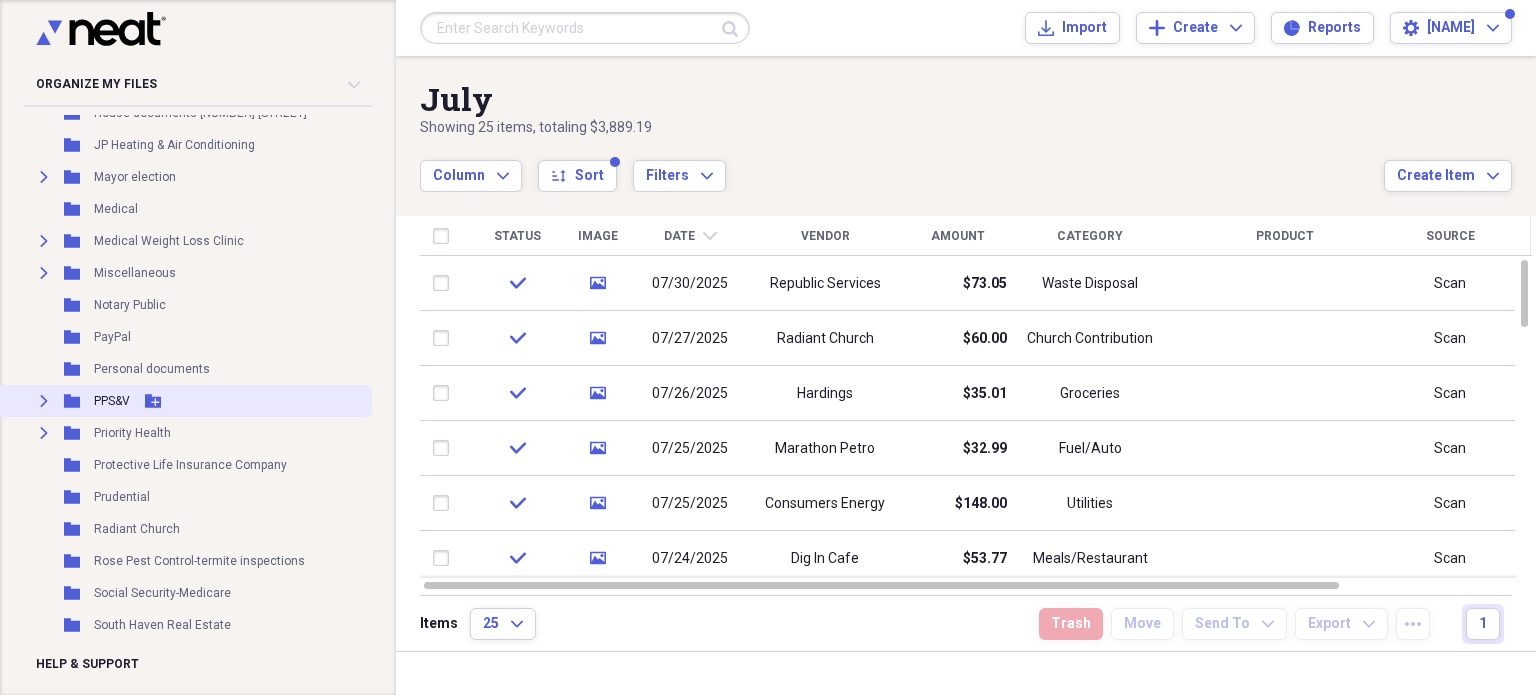 click on "Expand" 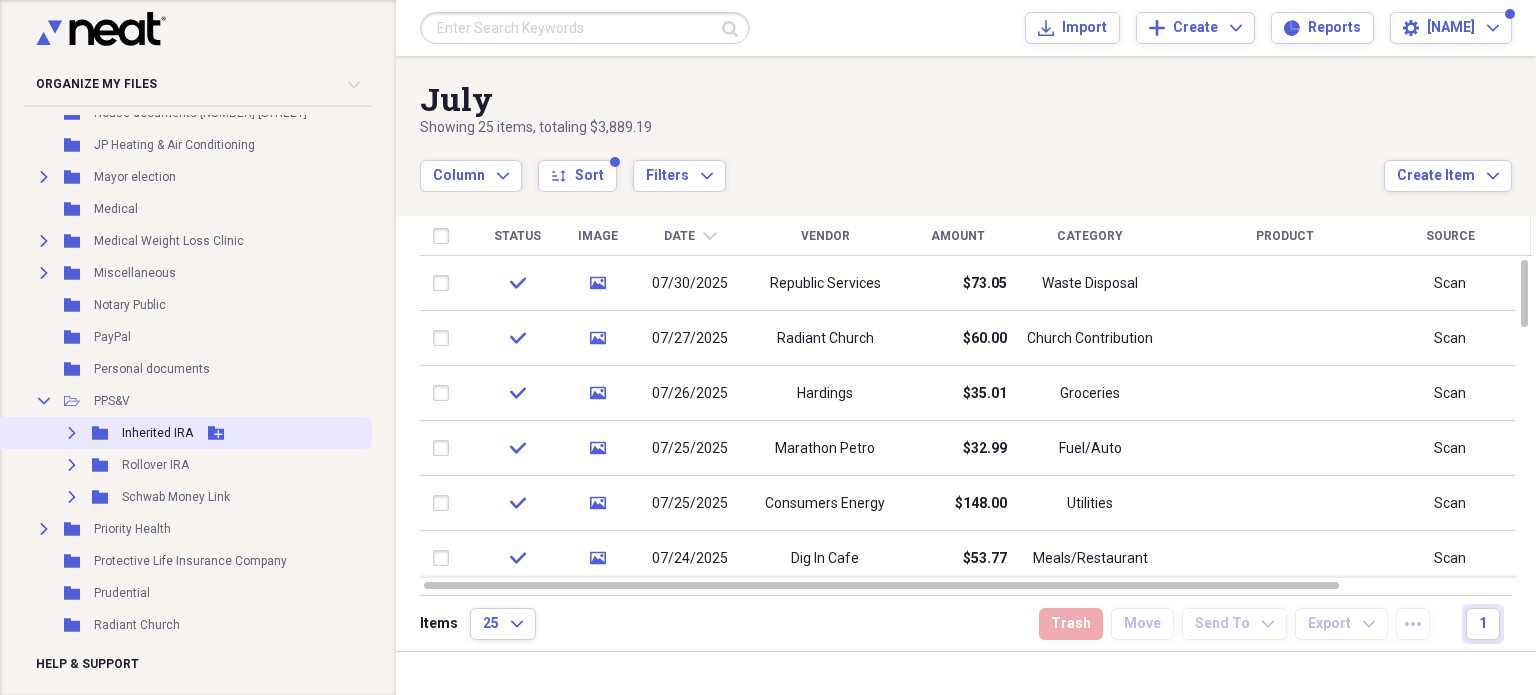 click on "Expand" 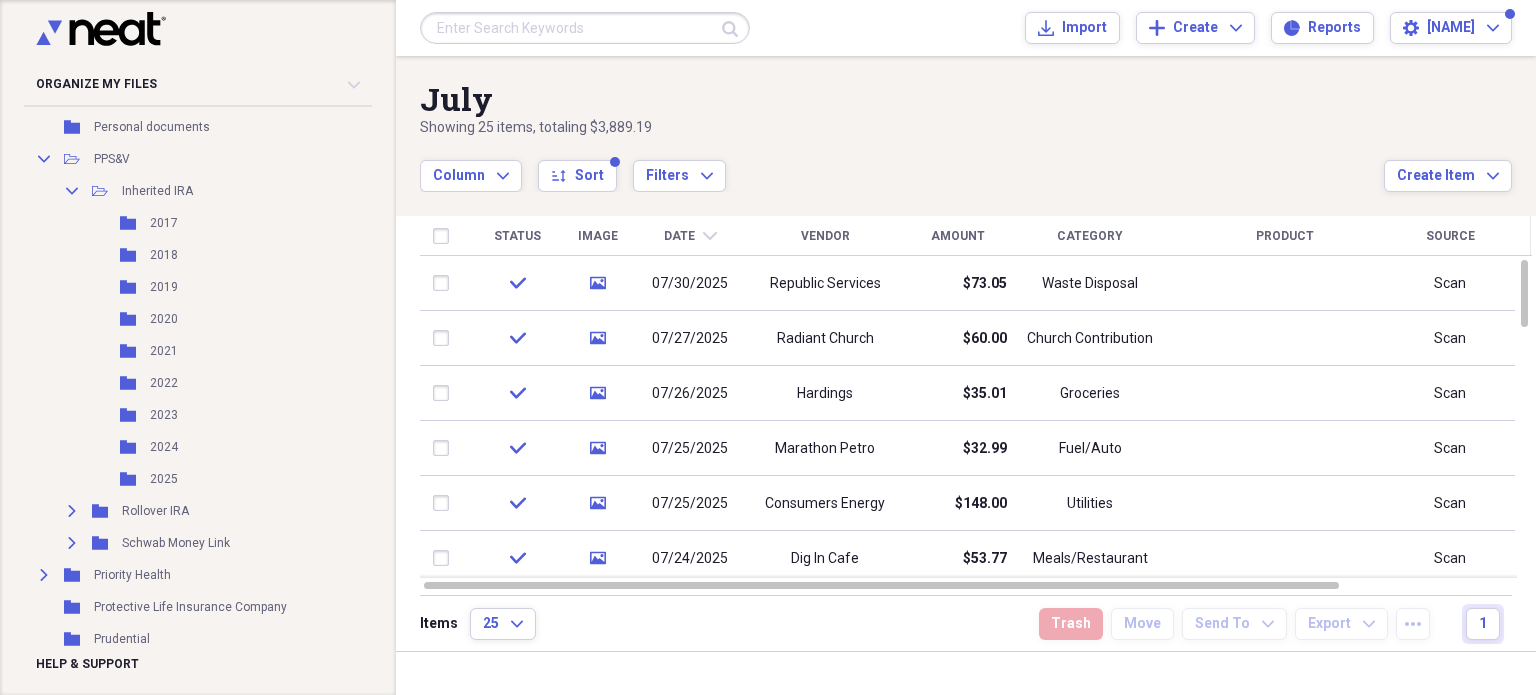 scroll, scrollTop: 1552, scrollLeft: 0, axis: vertical 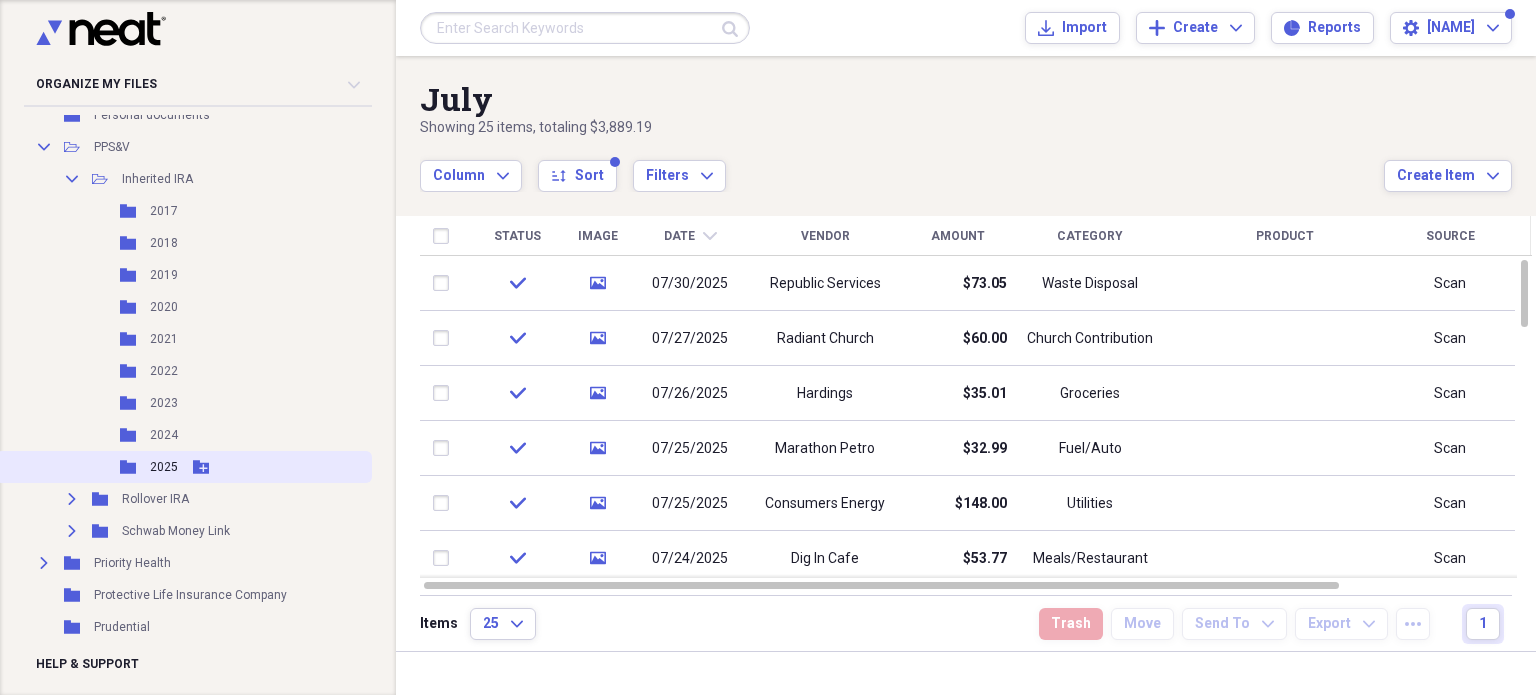 click on "2025" at bounding box center (164, 467) 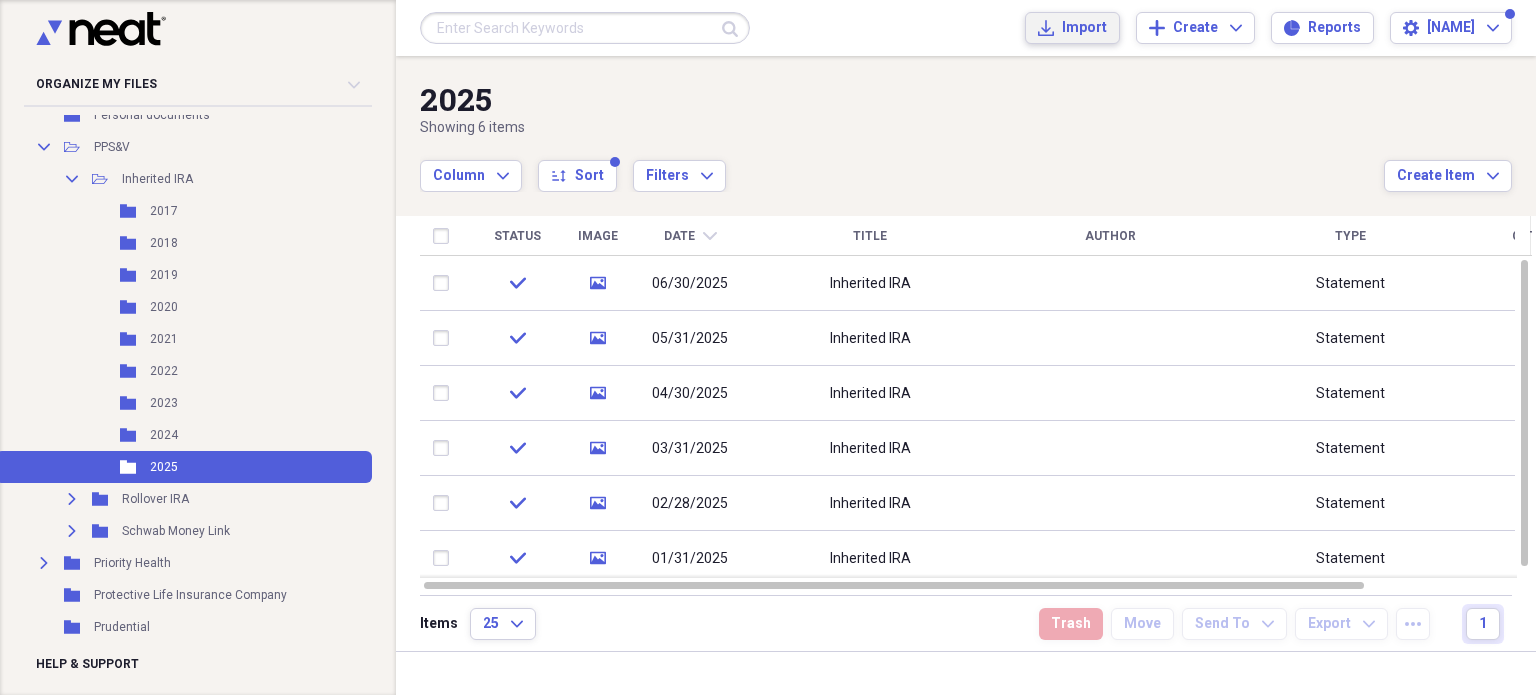 click on "Import" at bounding box center [1084, 28] 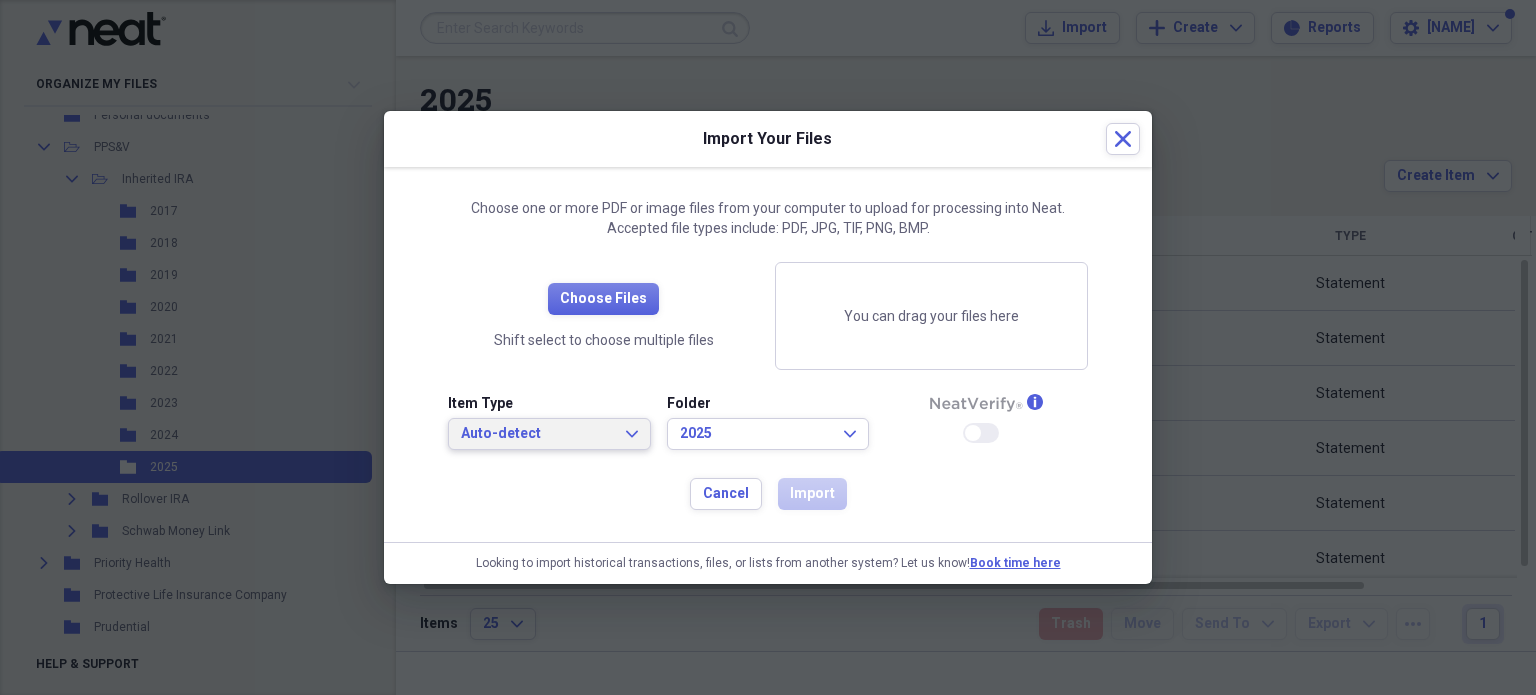 click on "Expand" 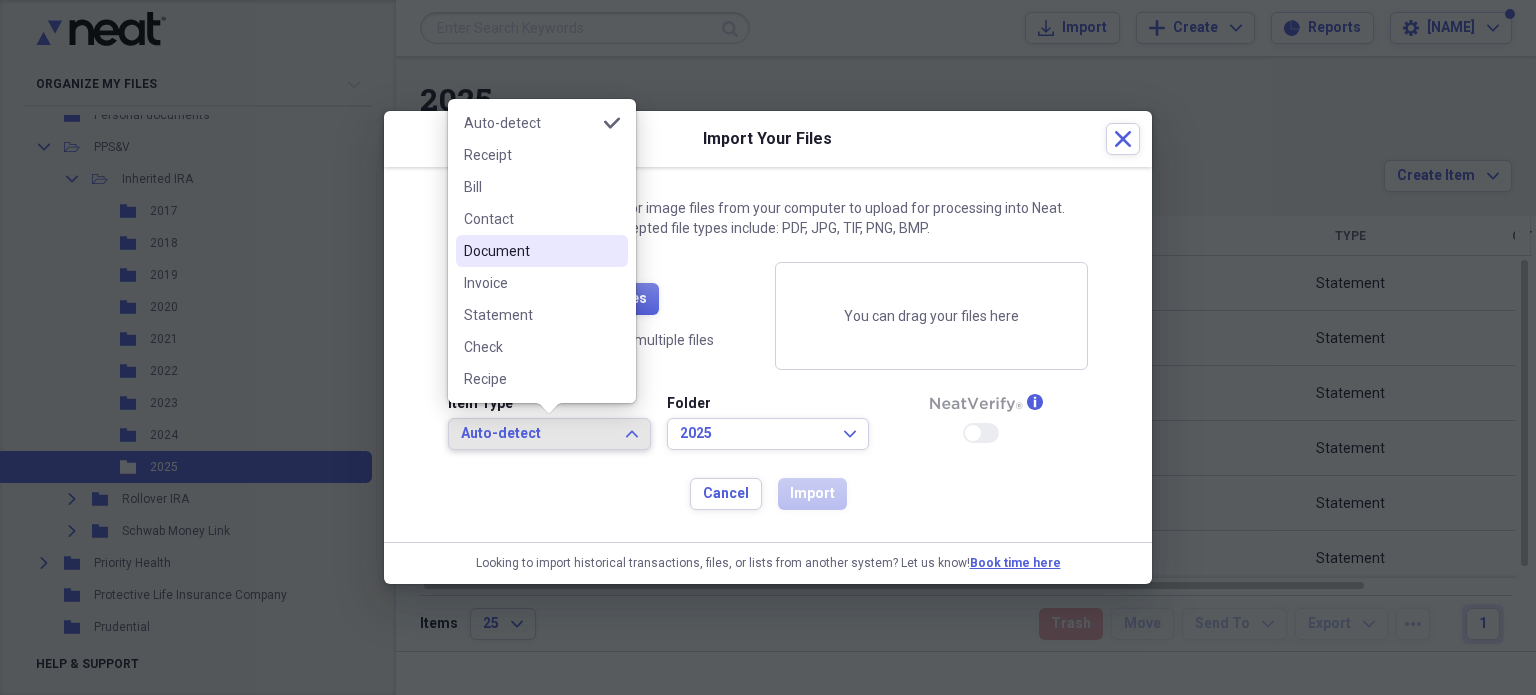 click on "Document" at bounding box center [530, 251] 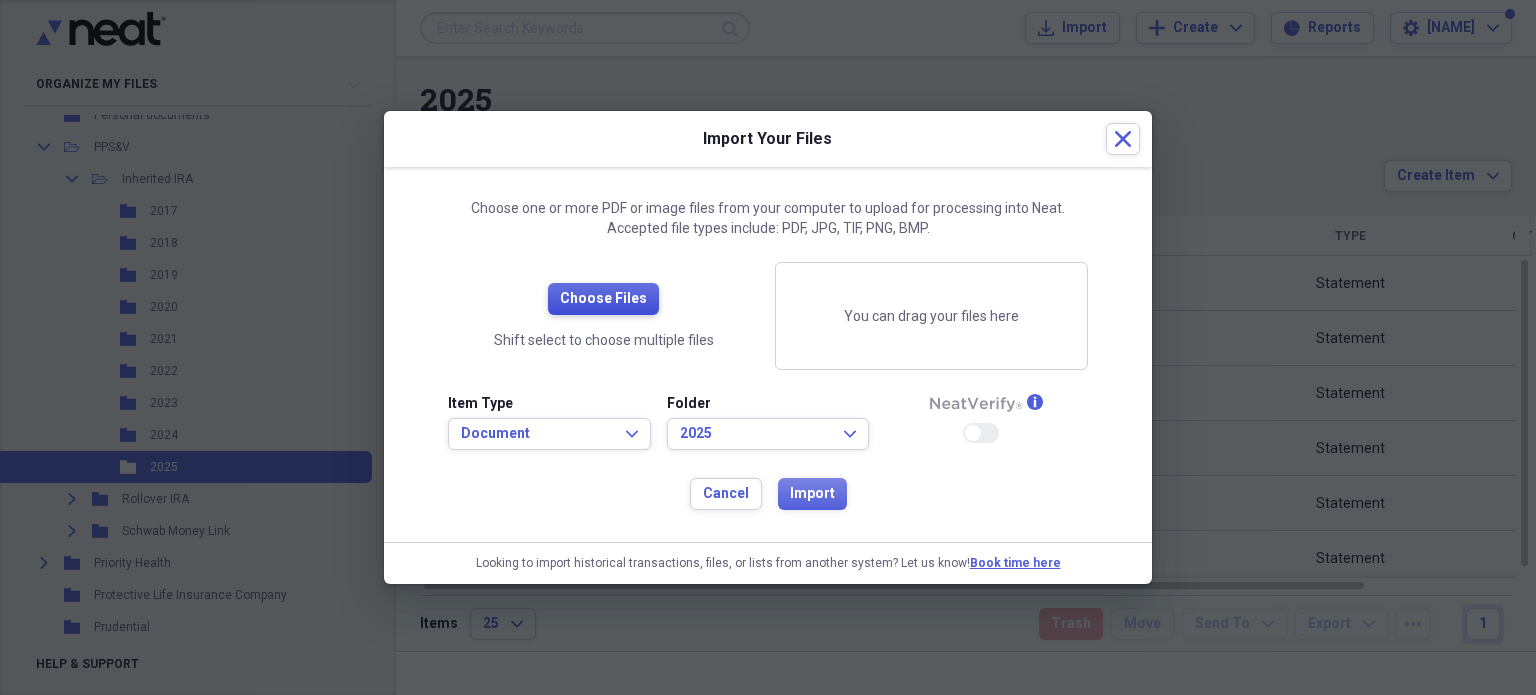 click on "Choose Files" at bounding box center (603, 299) 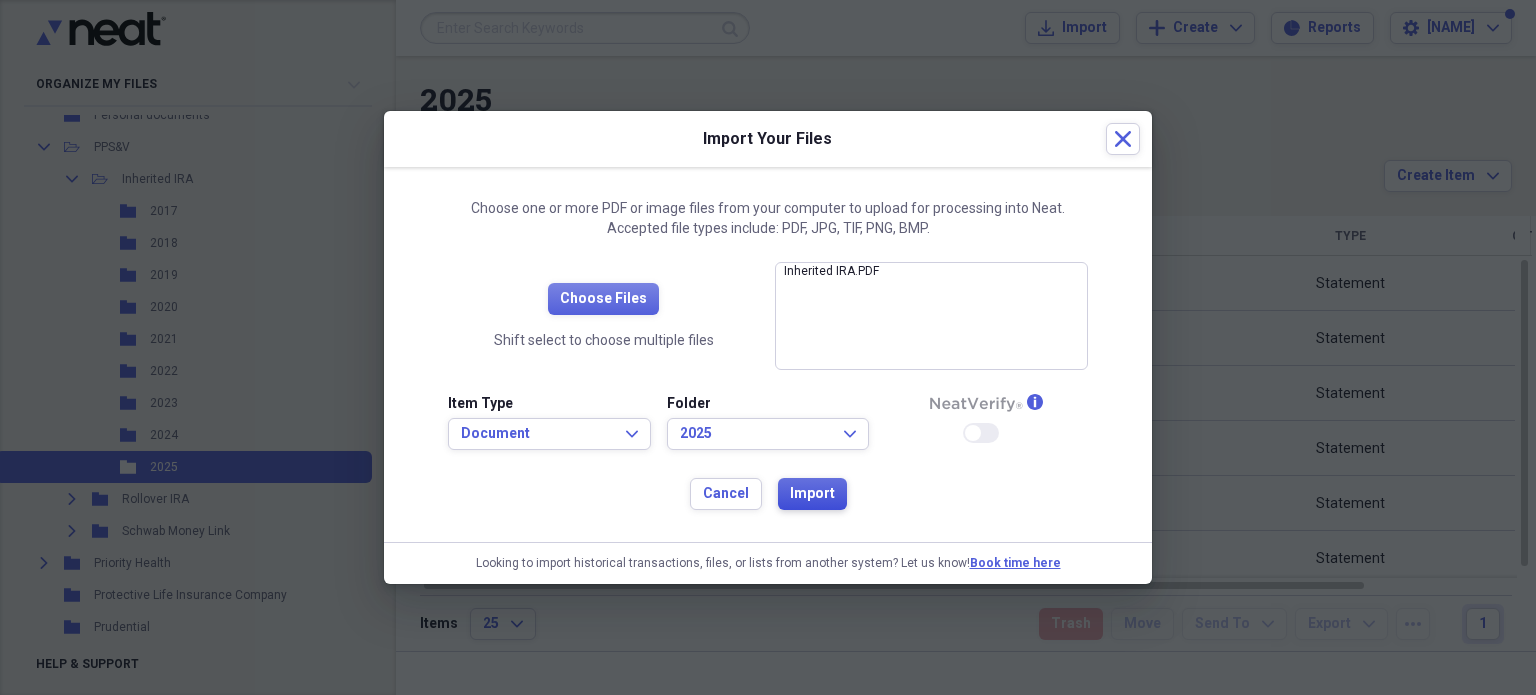 click on "Import" at bounding box center [812, 494] 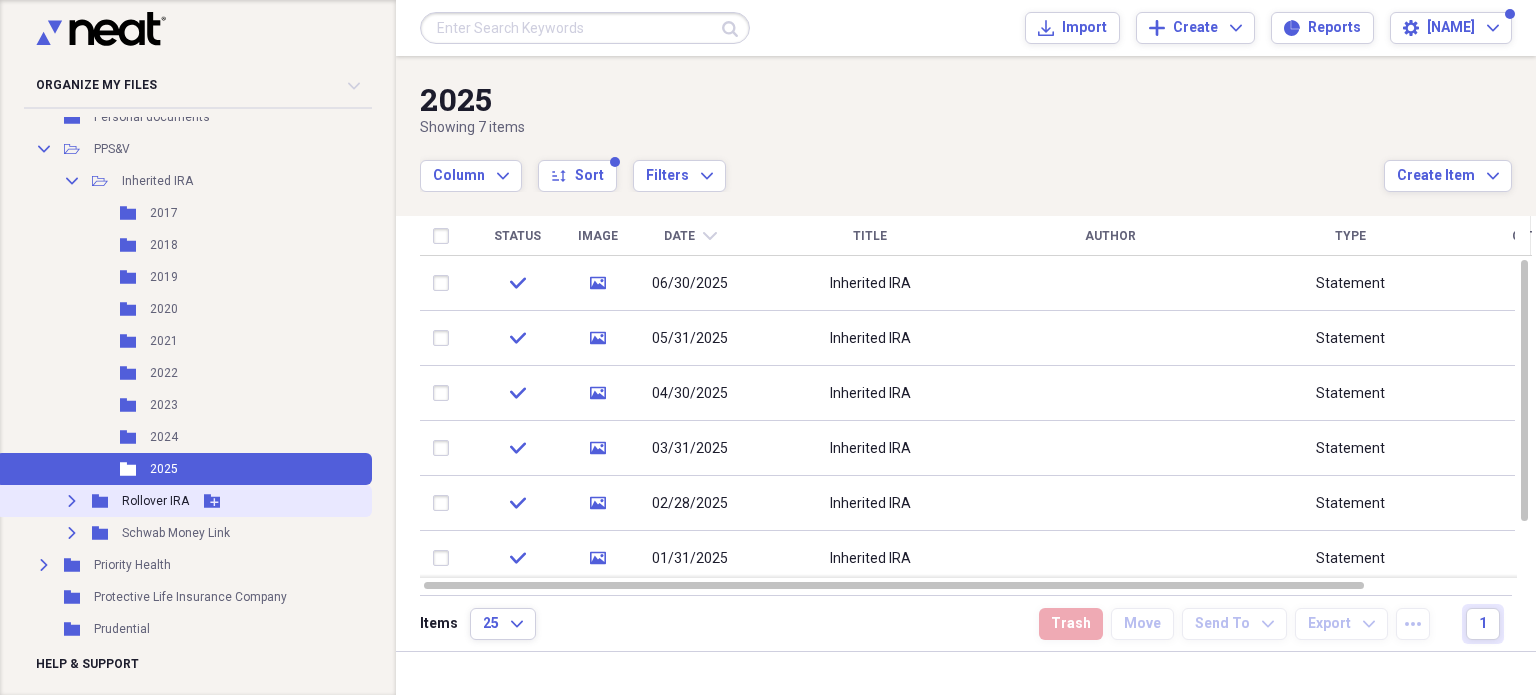 click on "Expand" 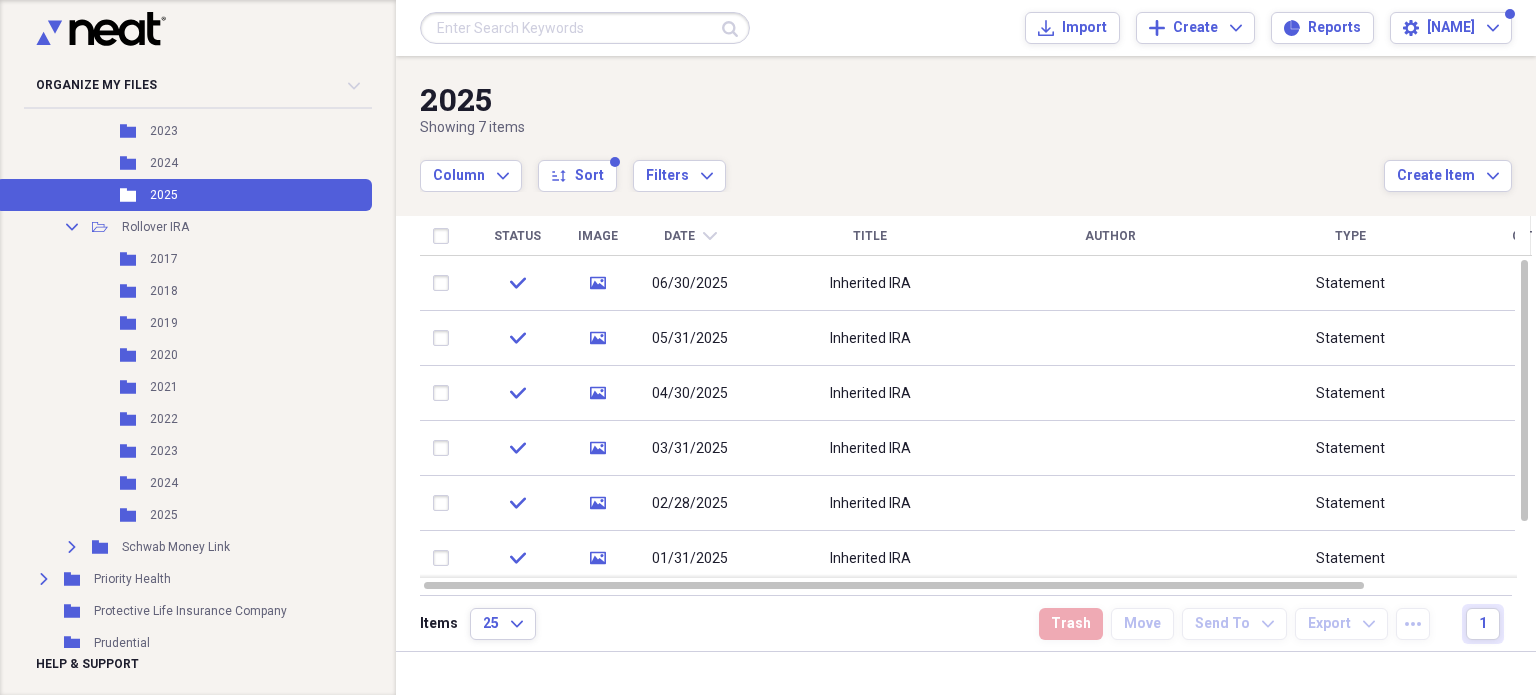 scroll, scrollTop: 2020, scrollLeft: 0, axis: vertical 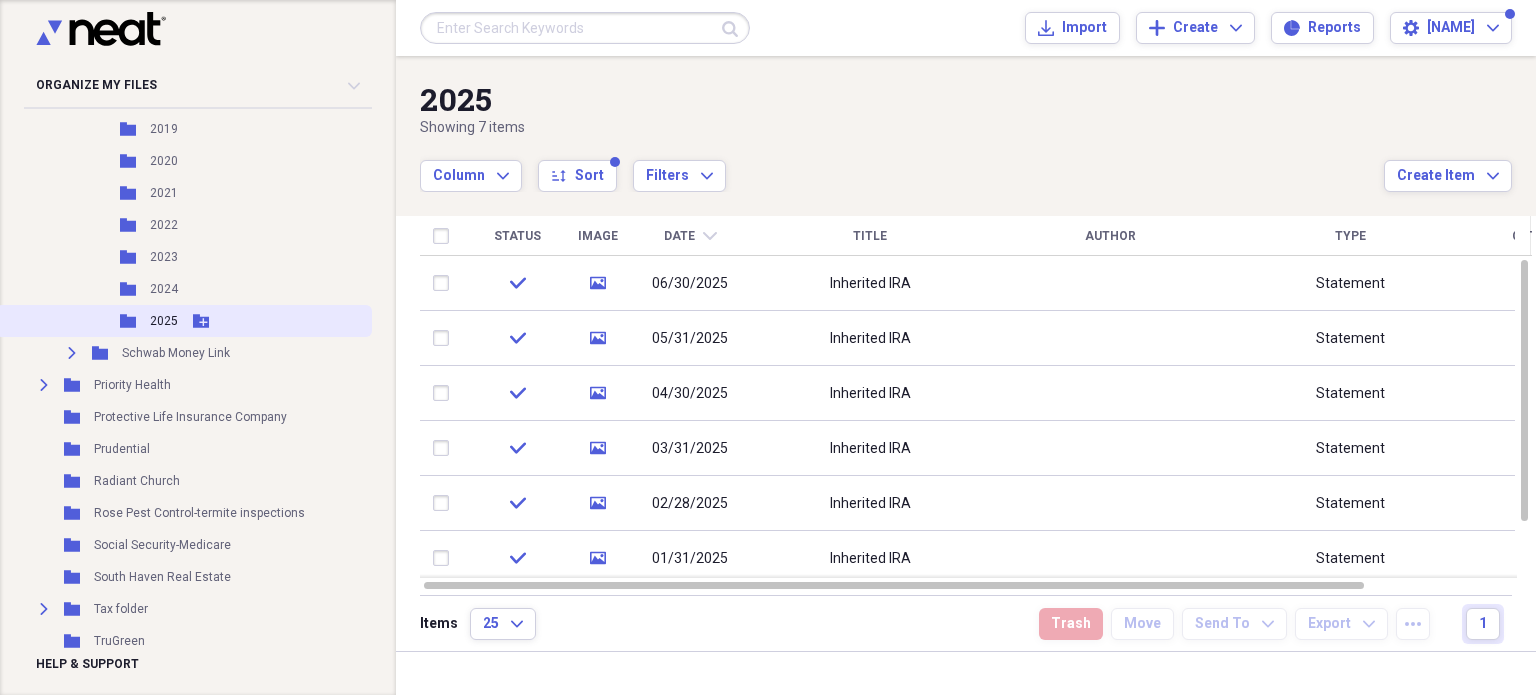 click on "2025" at bounding box center (164, 321) 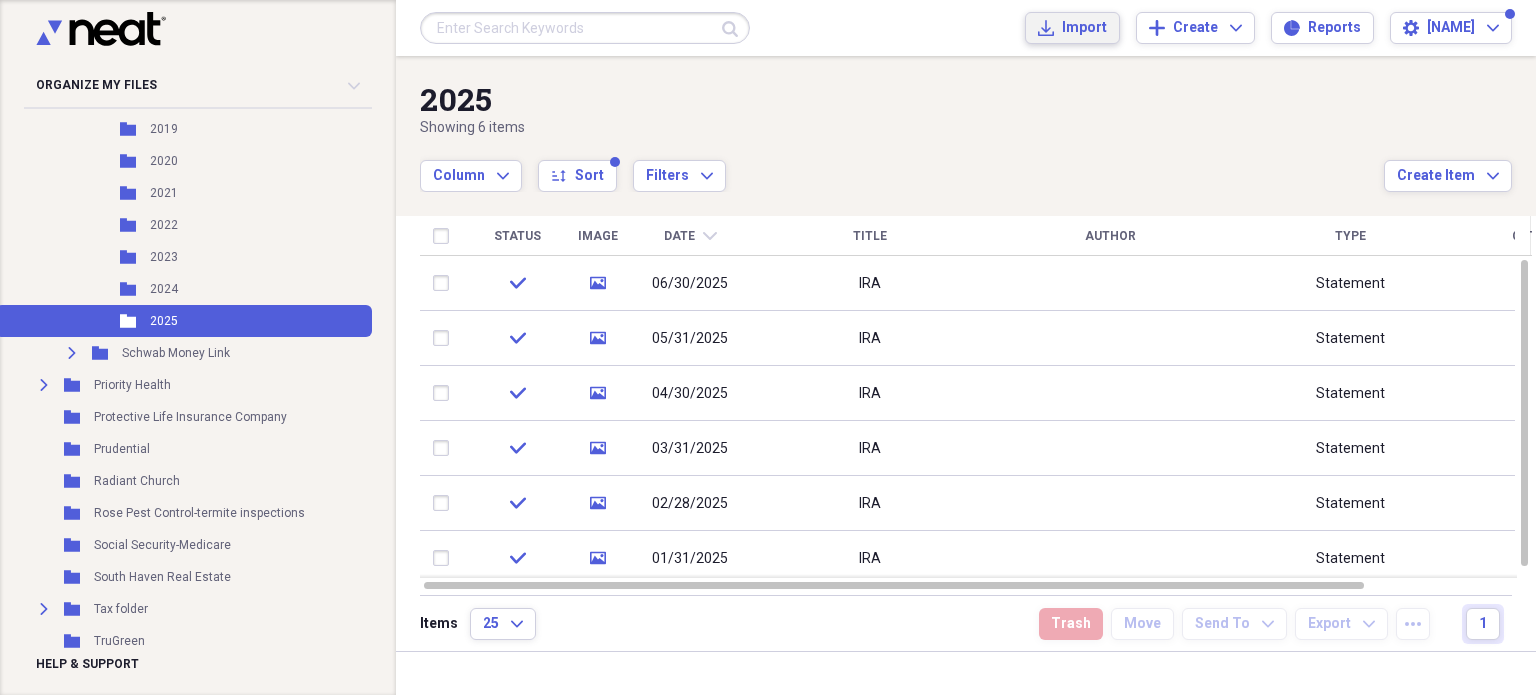 click on "Import" at bounding box center (1084, 28) 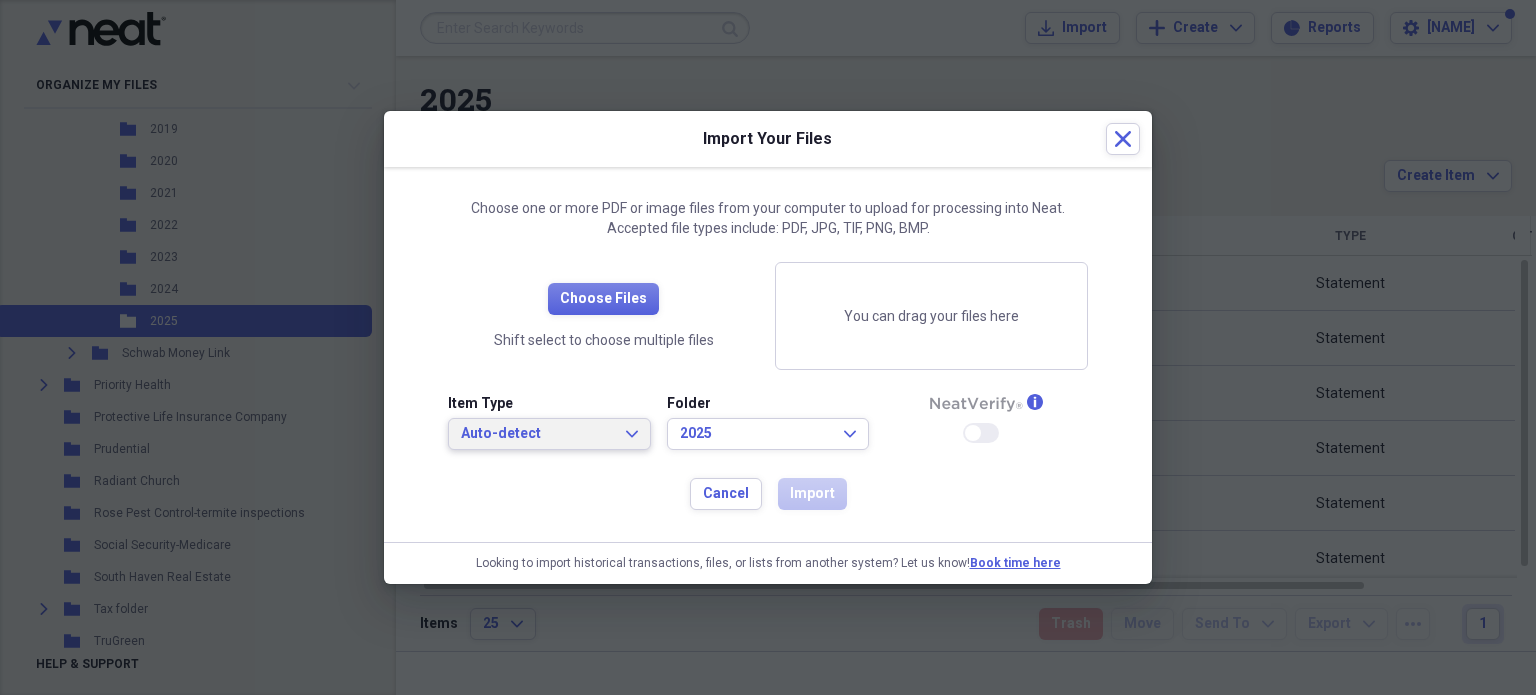 click on "Expand" 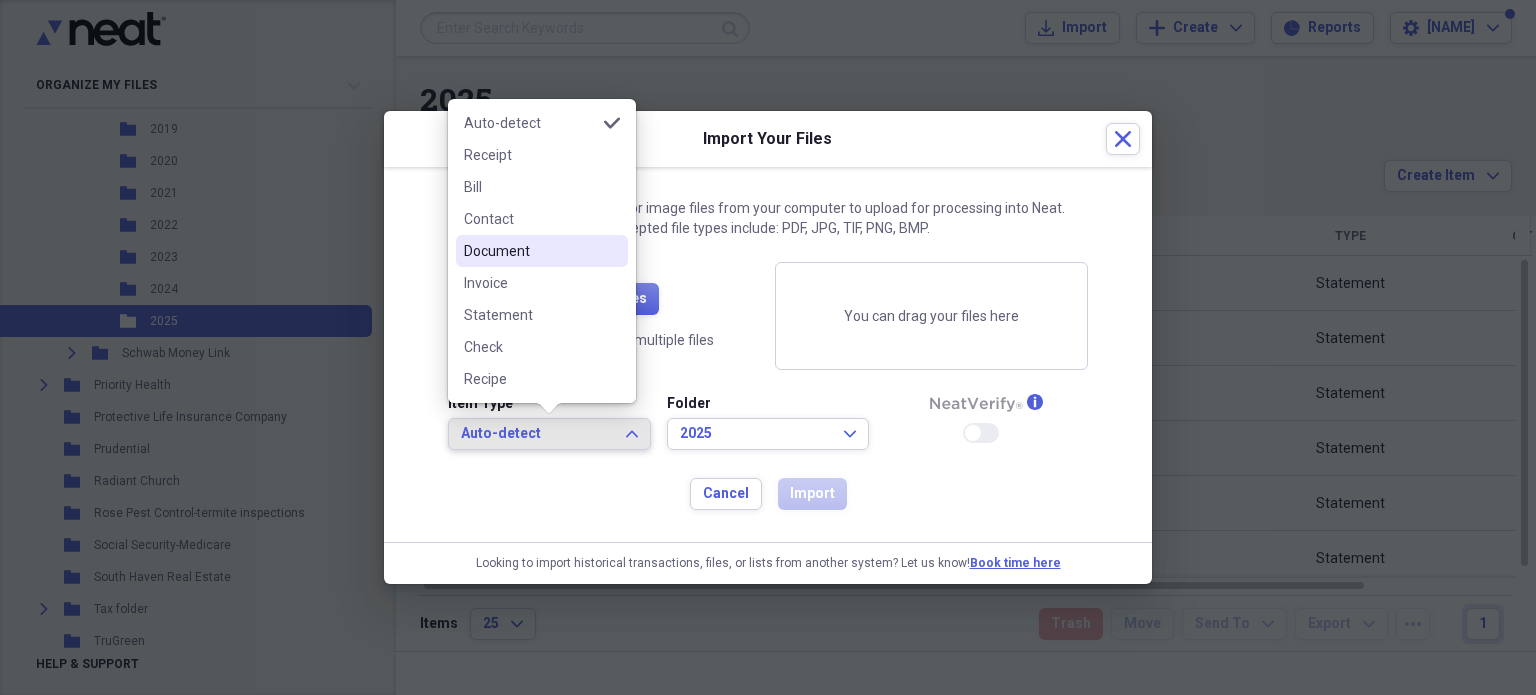 click on "Document" at bounding box center (530, 251) 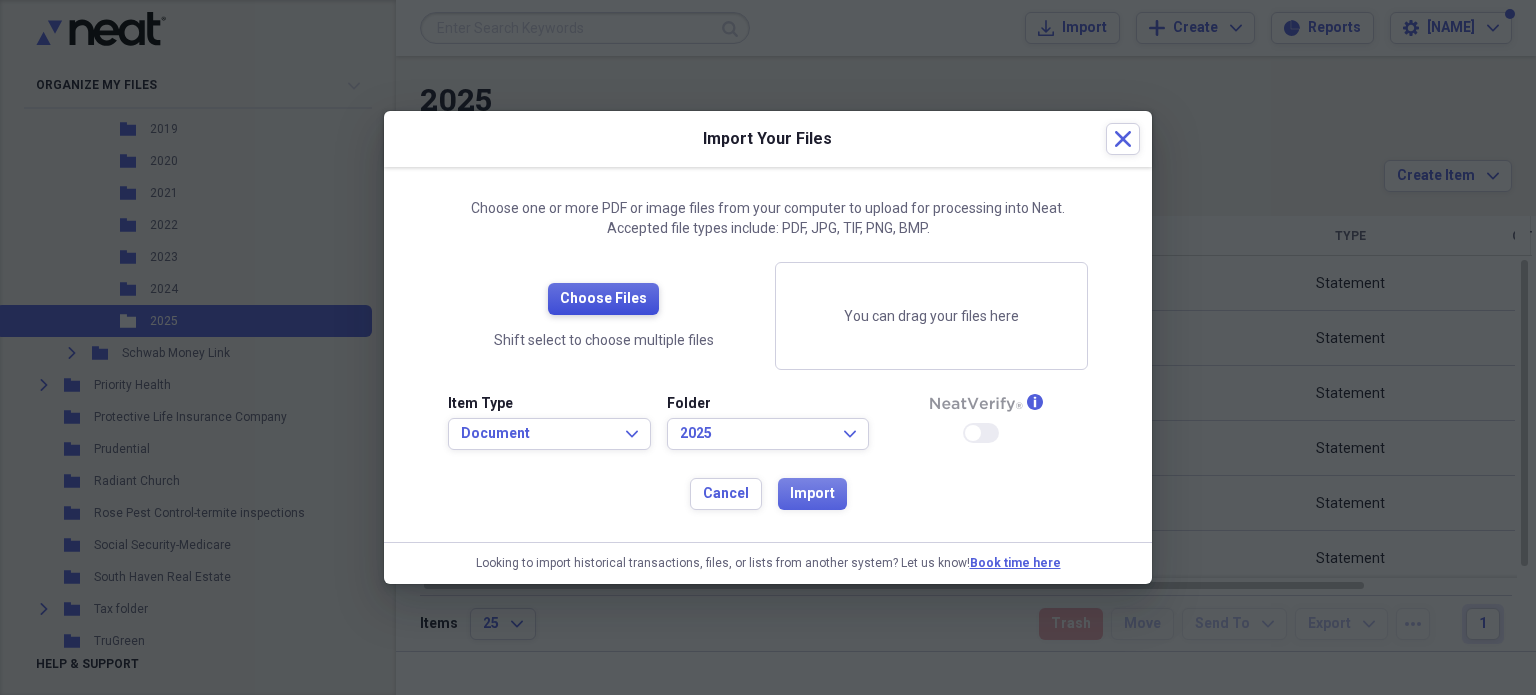 click on "Choose Files" at bounding box center [603, 299] 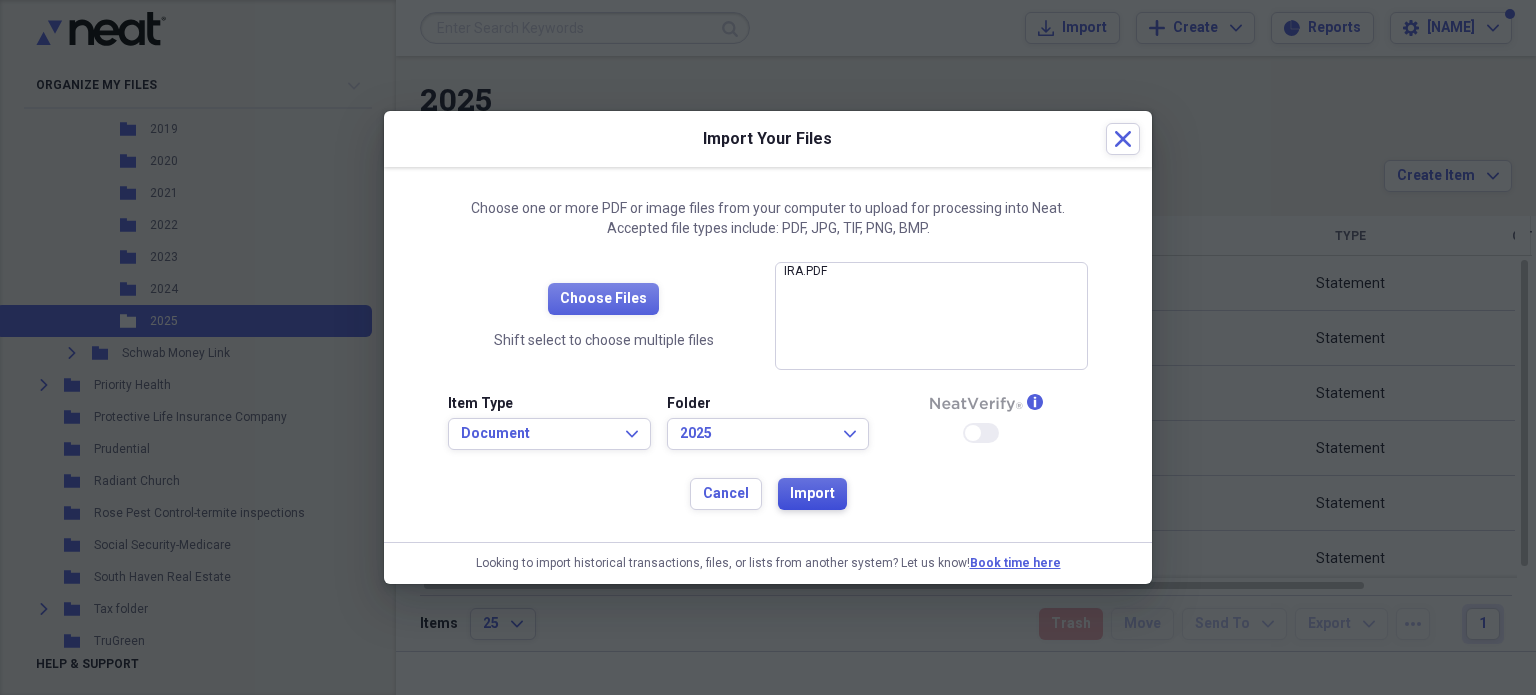 click on "Import" at bounding box center (812, 494) 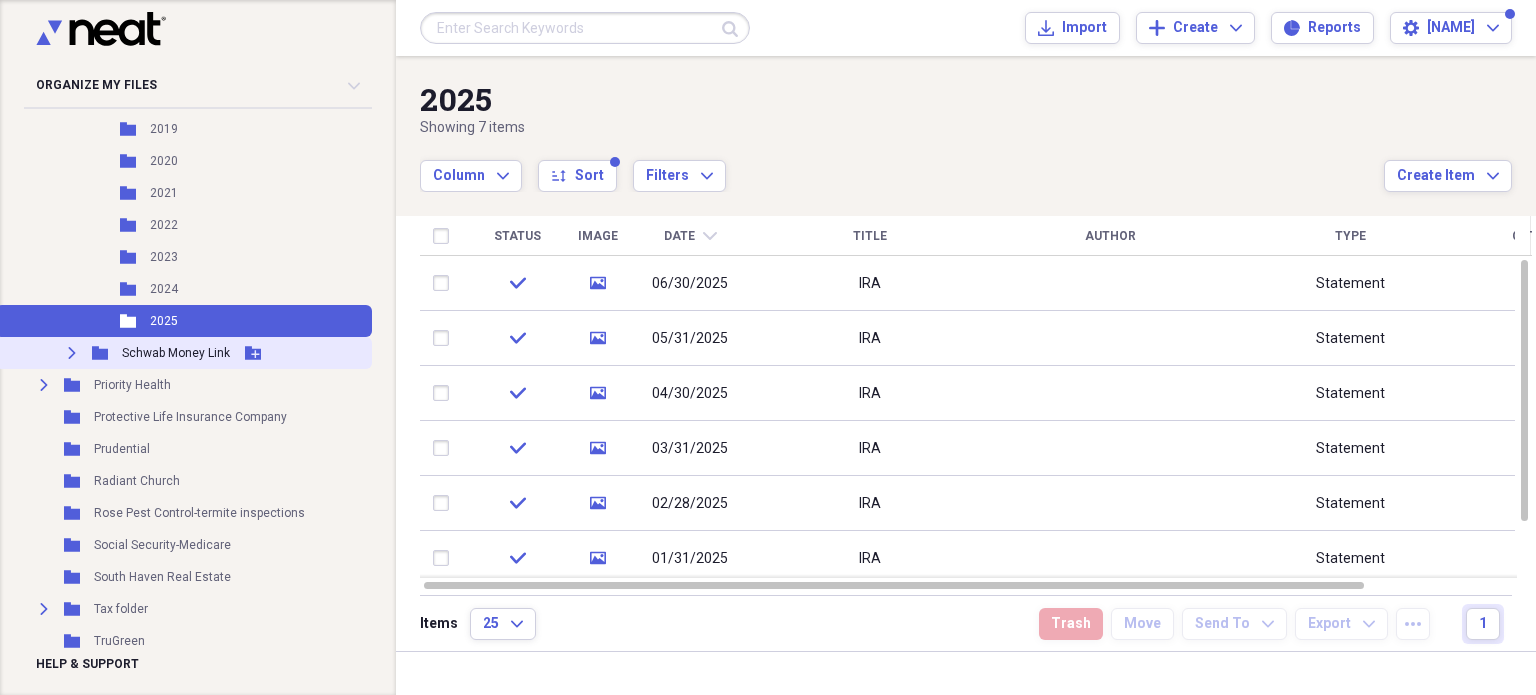 click 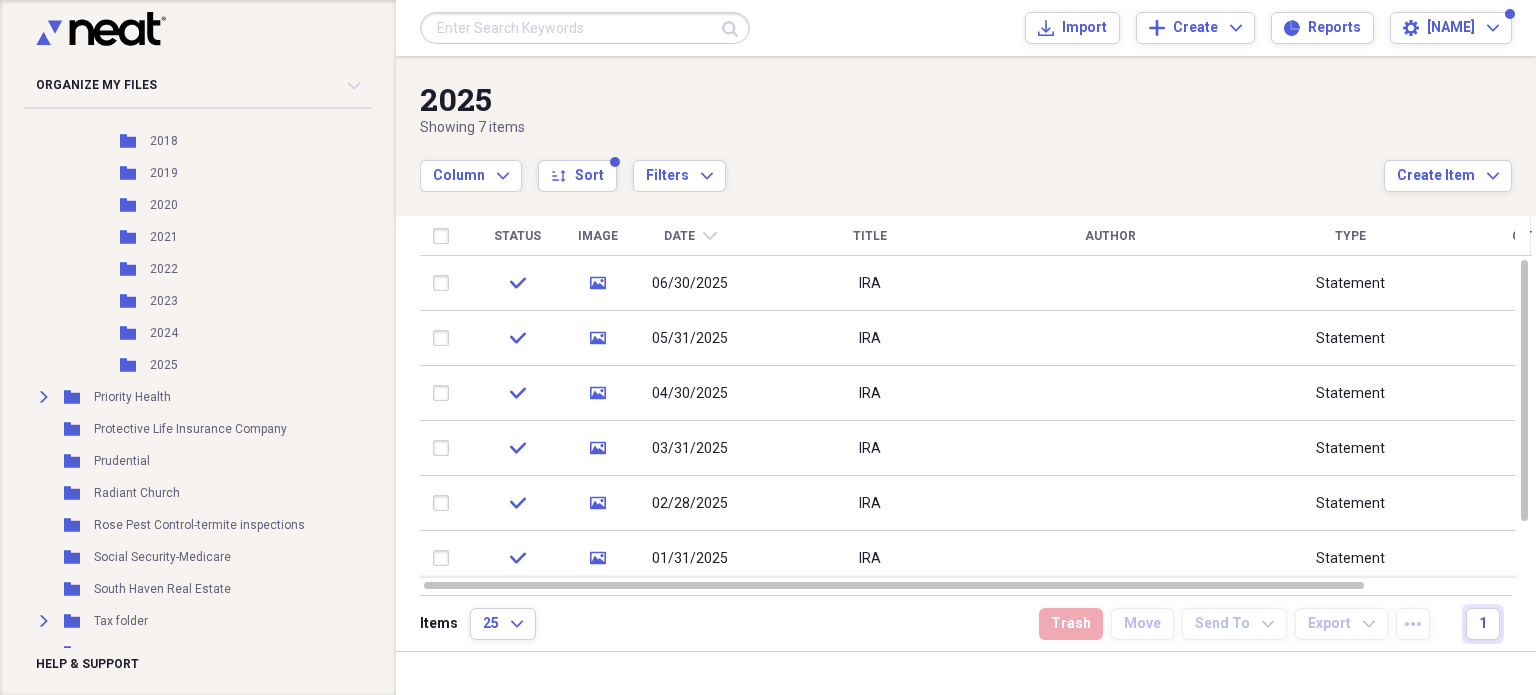 scroll, scrollTop: 2337, scrollLeft: 0, axis: vertical 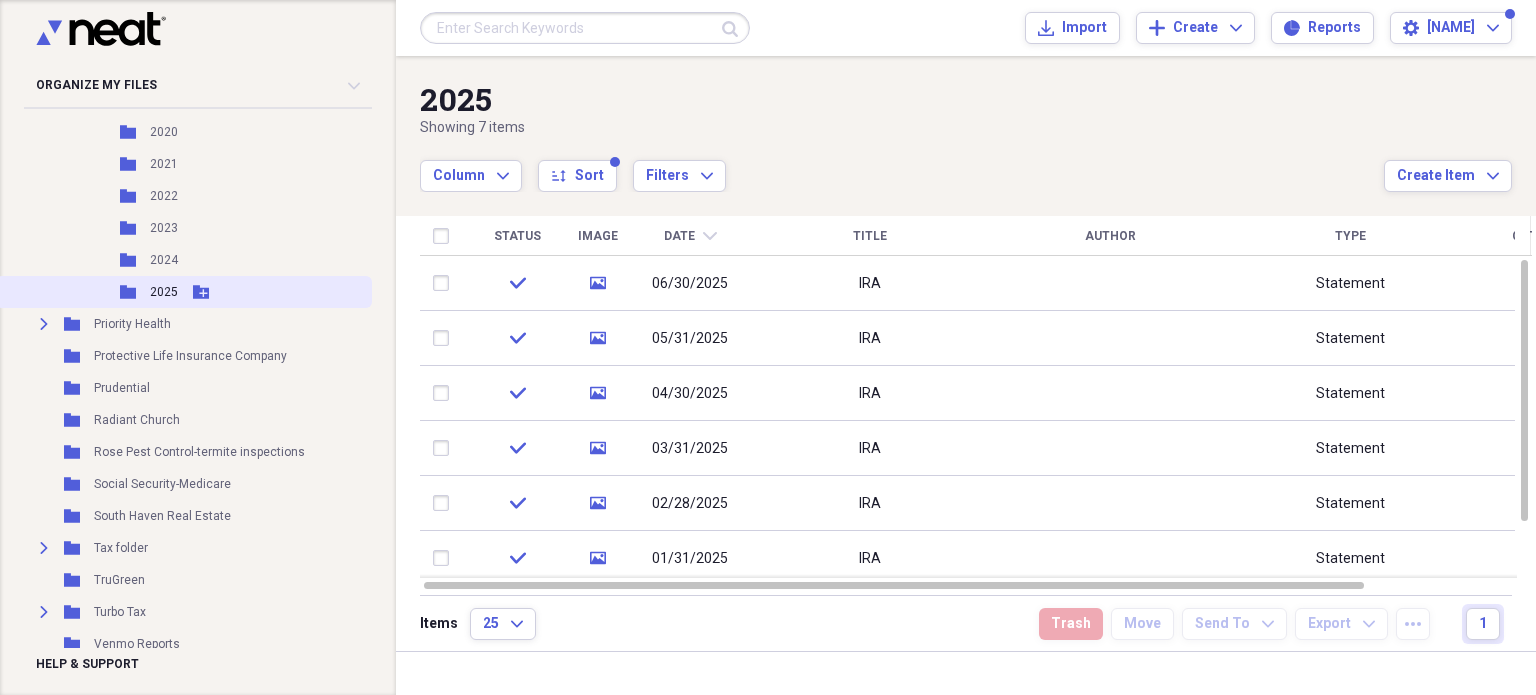 click on "2025" at bounding box center (164, 292) 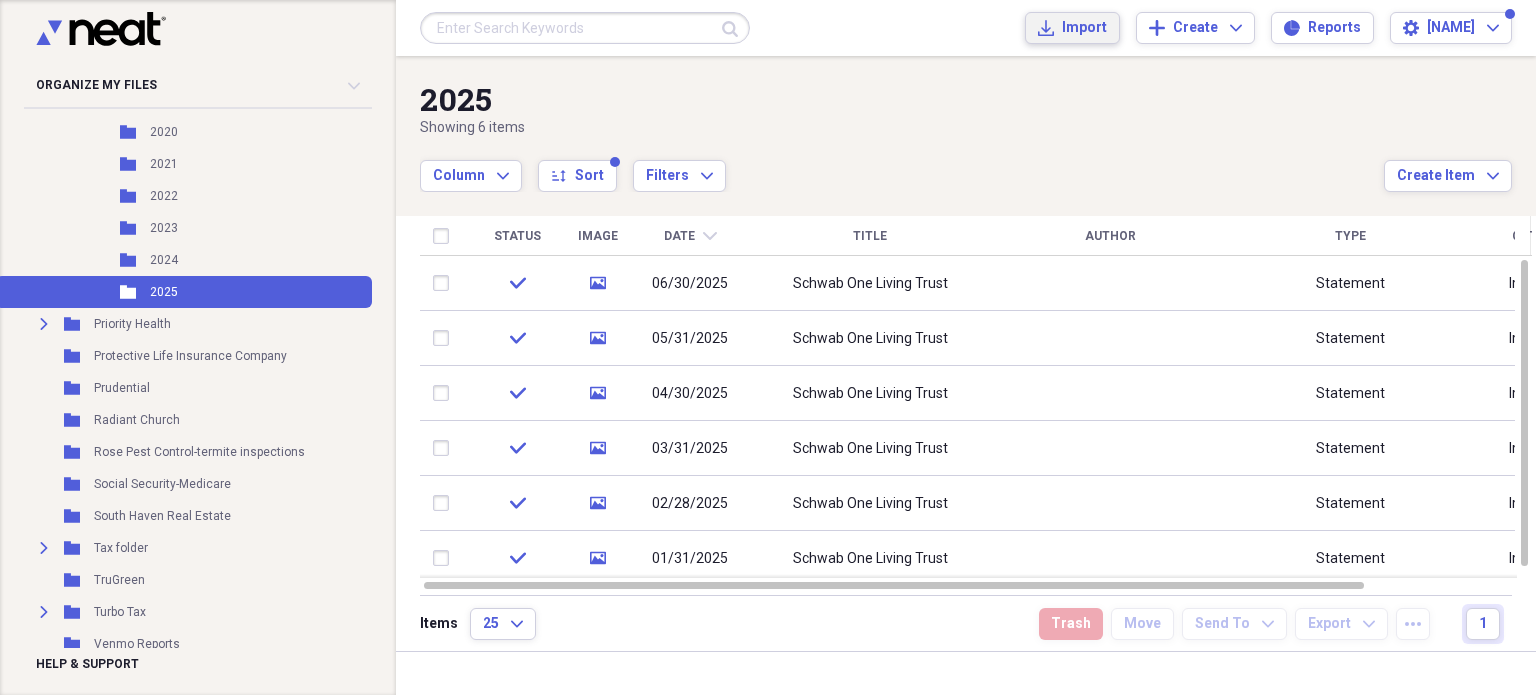 click on "Import" at bounding box center [1084, 28] 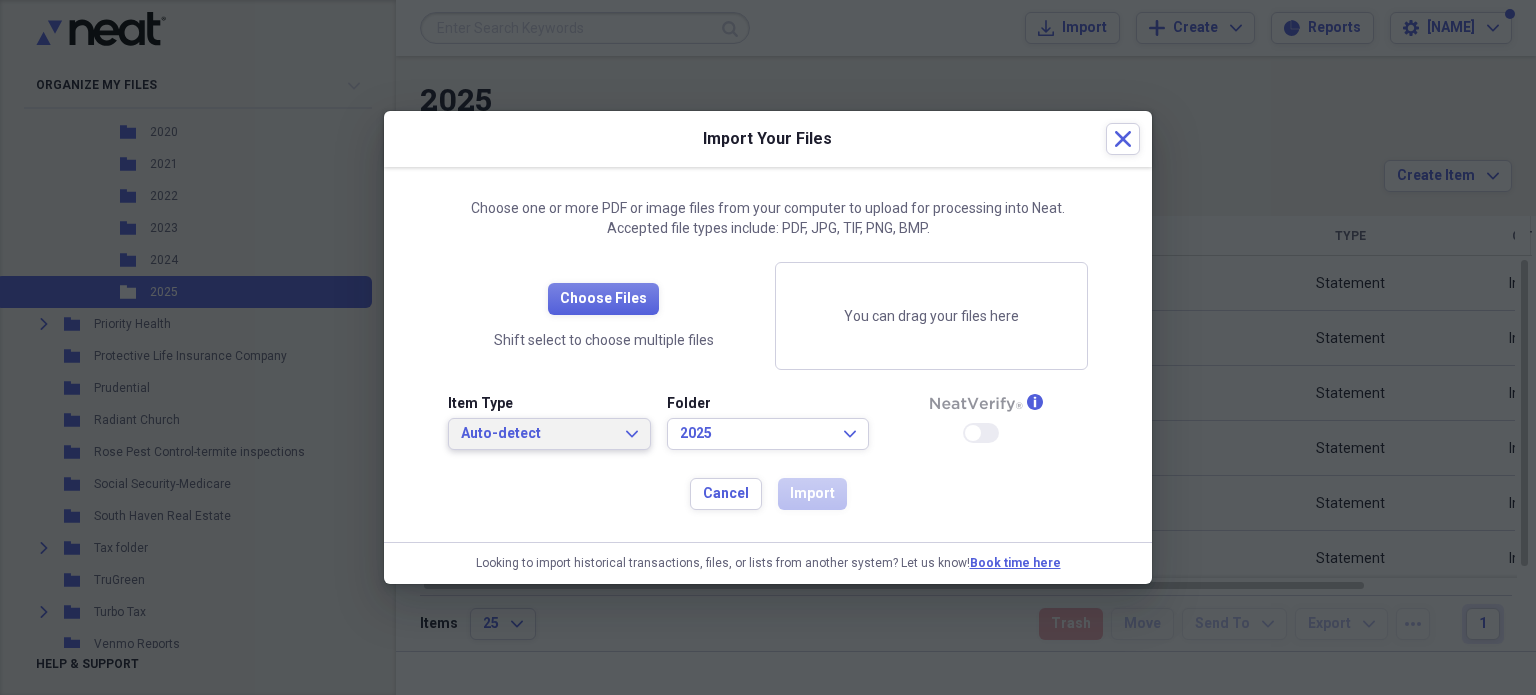 click on "Expand" 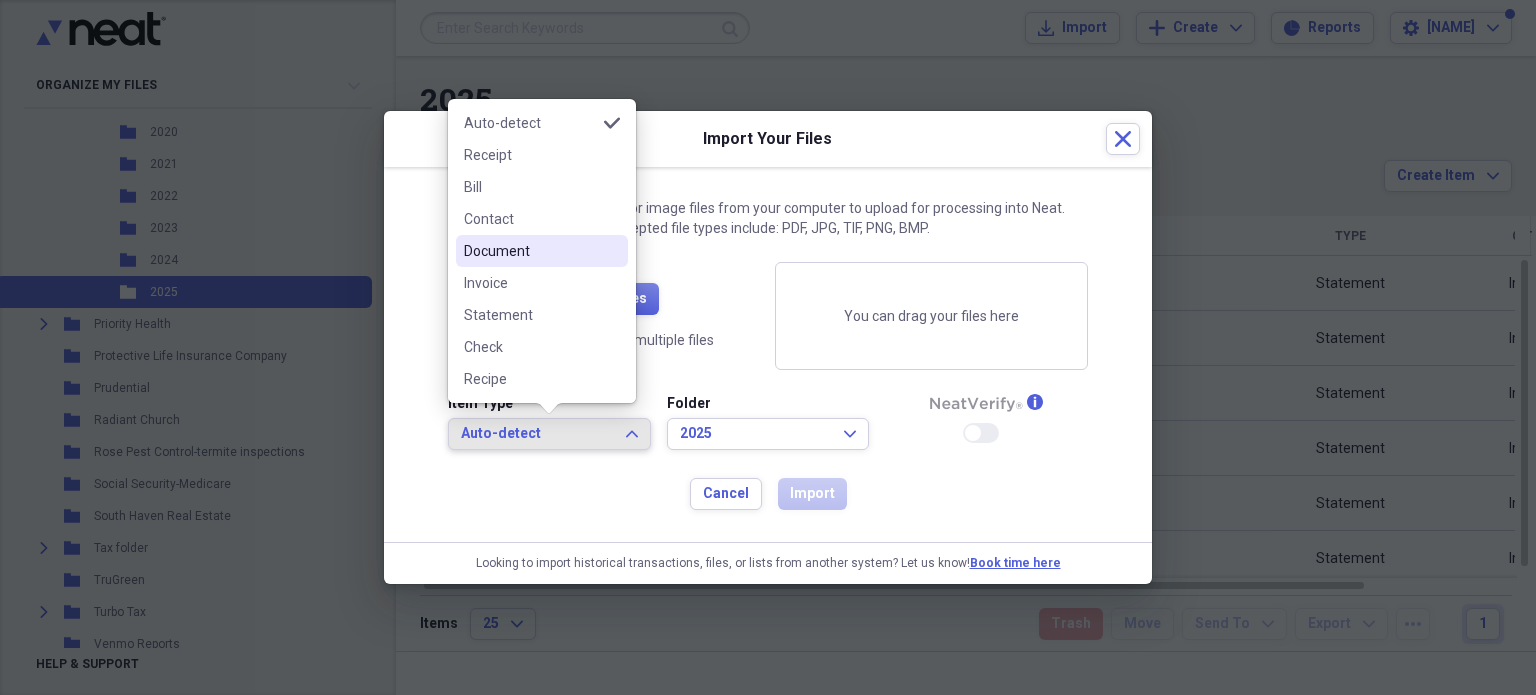 click on "Document" at bounding box center [530, 251] 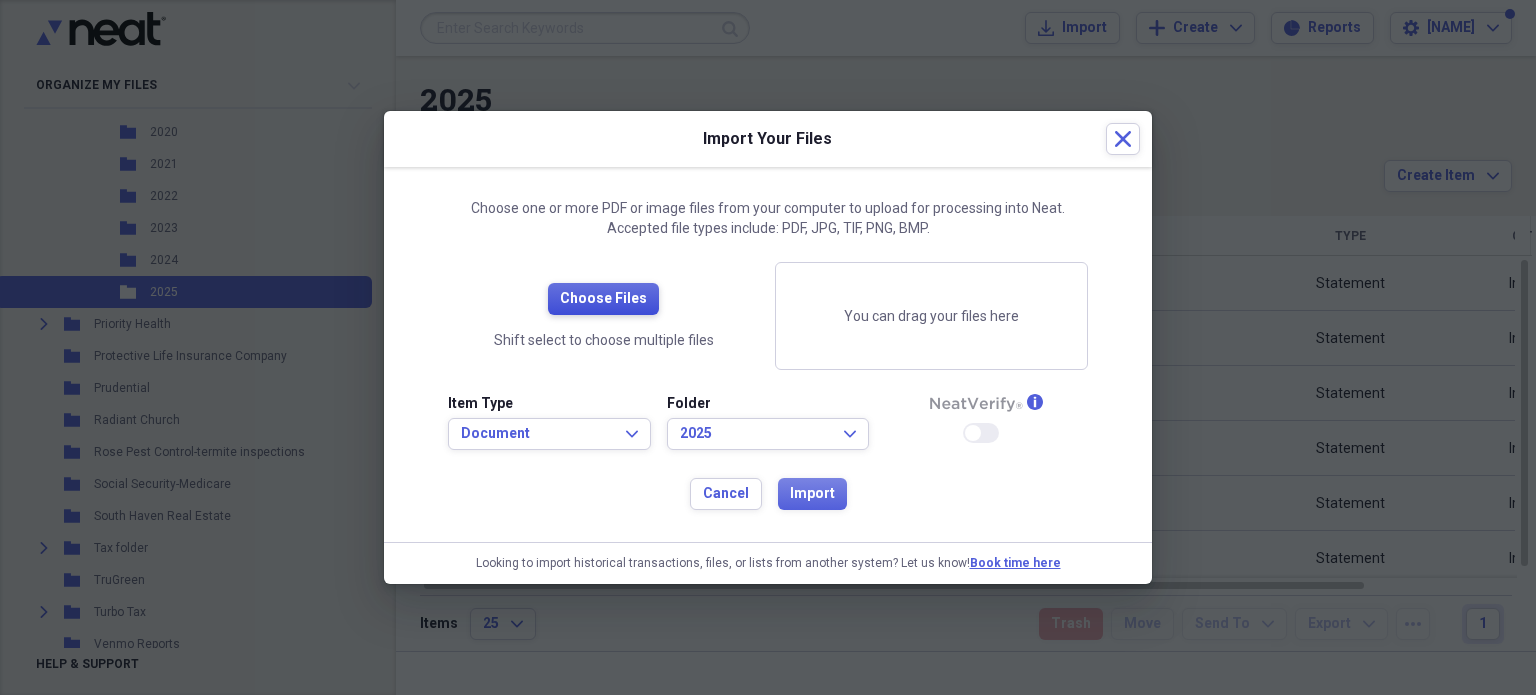 click on "Choose Files" at bounding box center (603, 299) 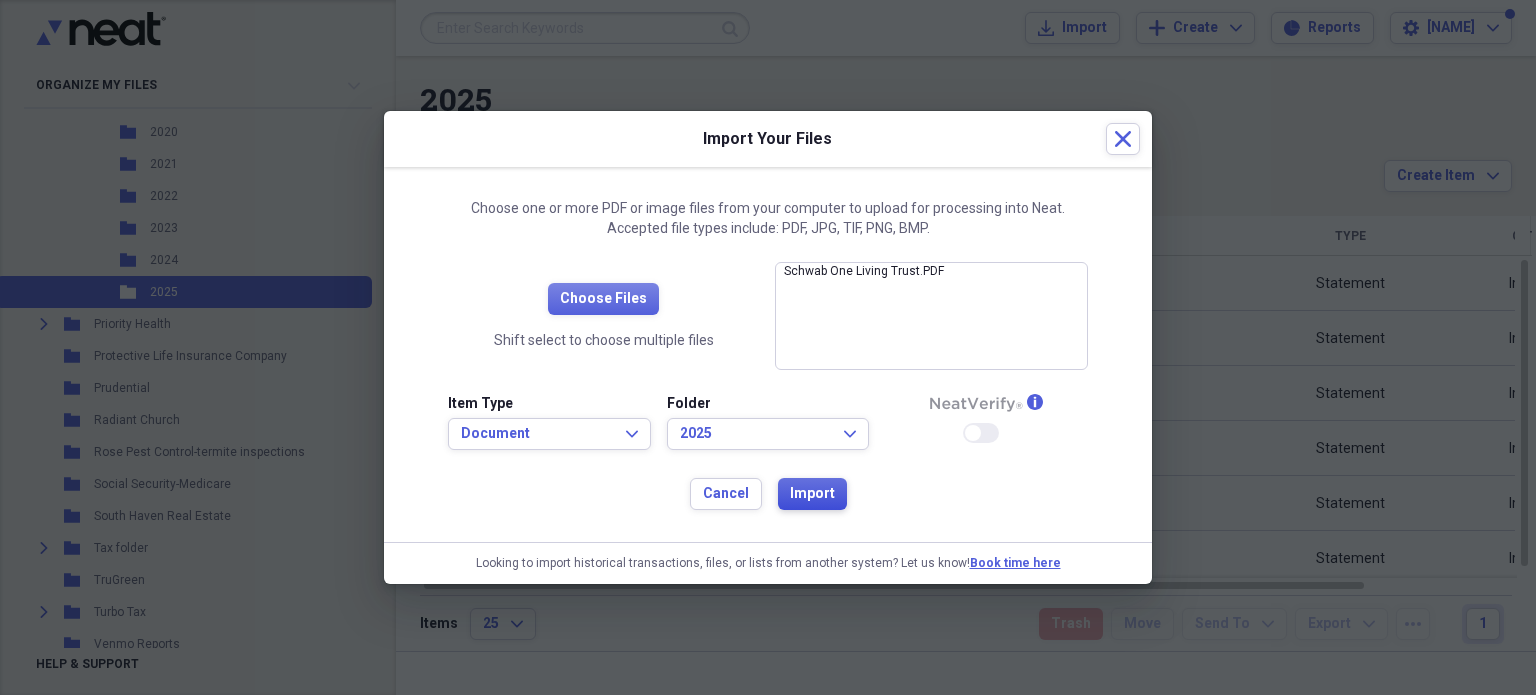 click on "Import" at bounding box center [812, 494] 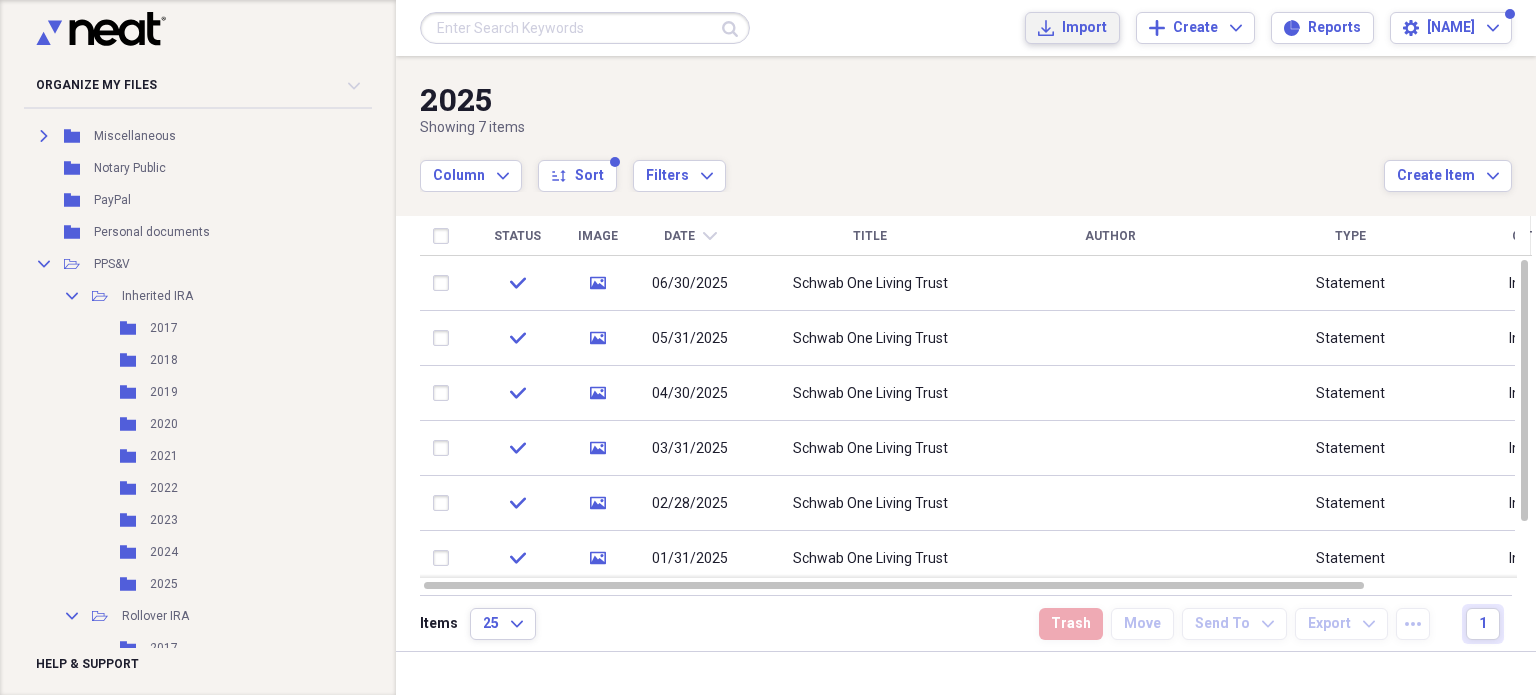 scroll, scrollTop: 1537, scrollLeft: 0, axis: vertical 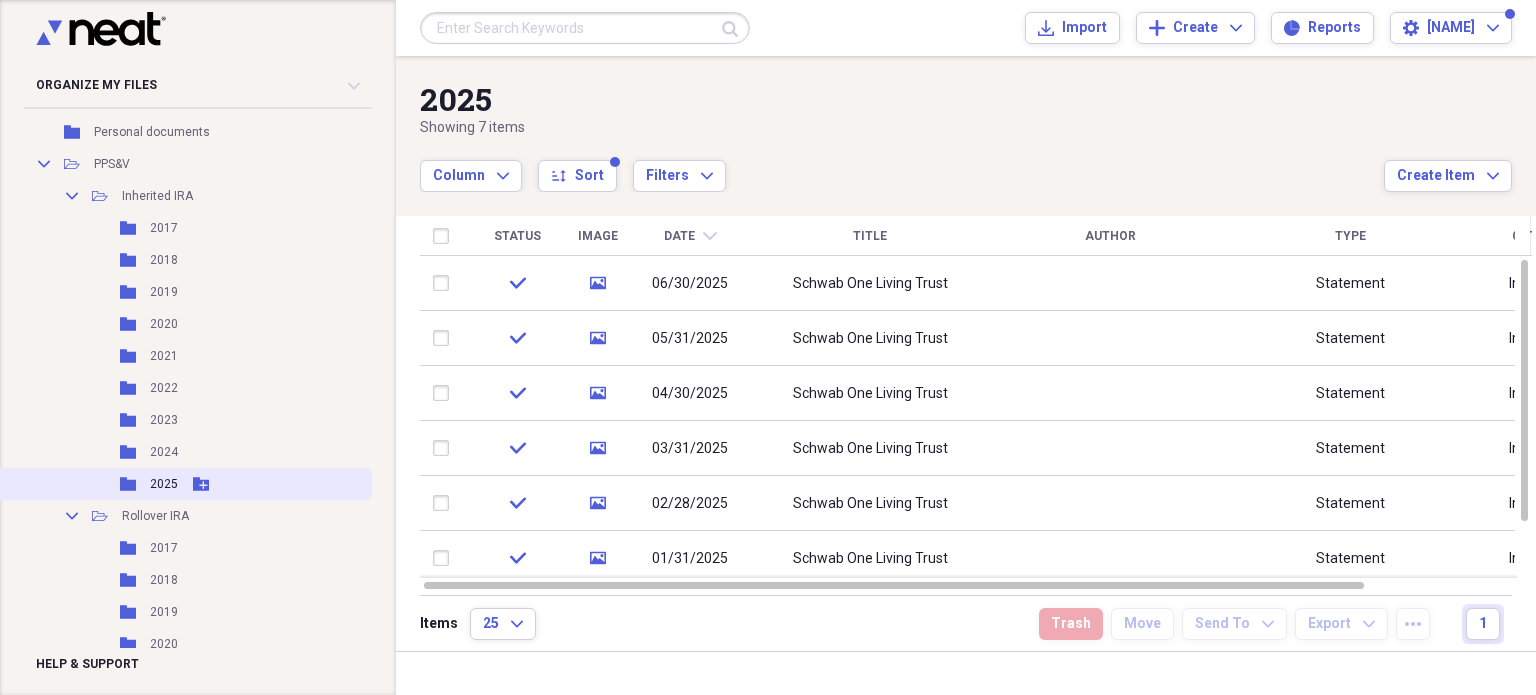 click on "2025" at bounding box center [164, 484] 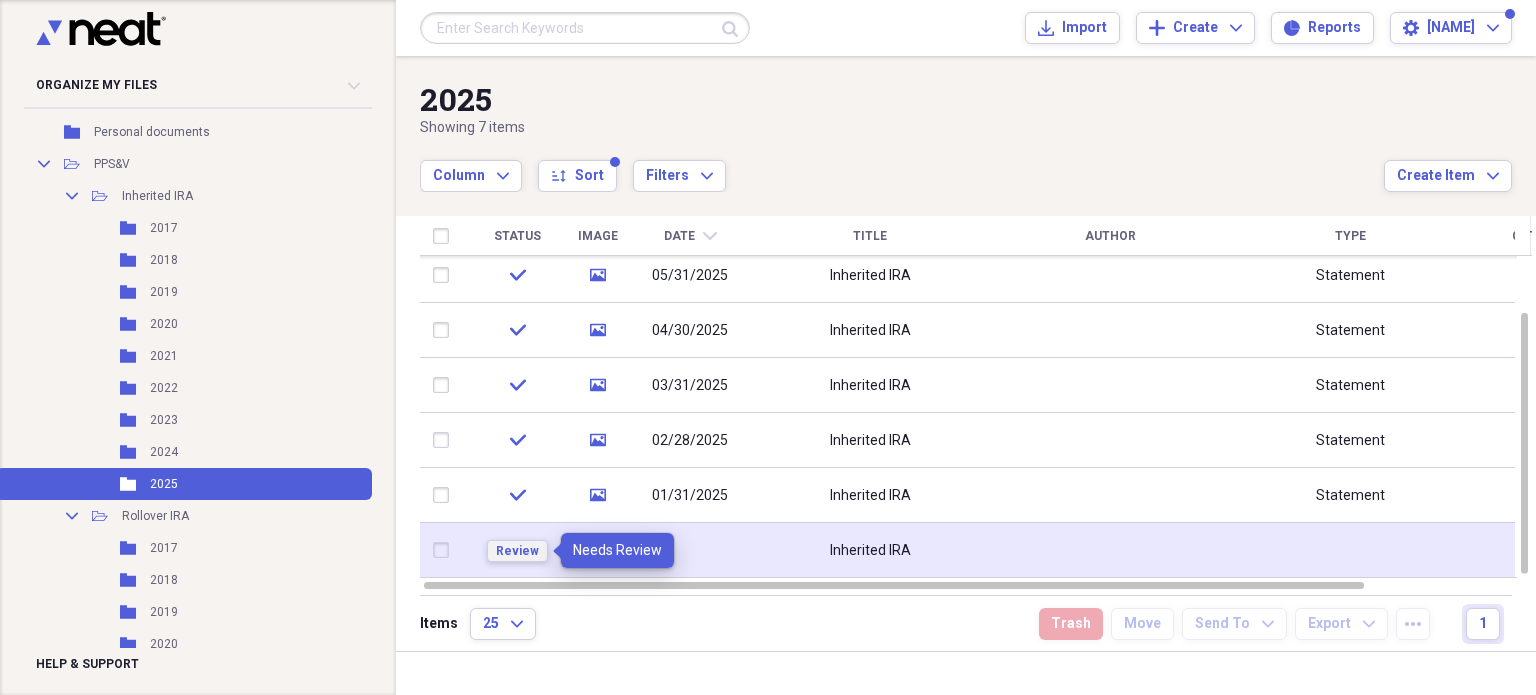 click on "Review" at bounding box center (517, 551) 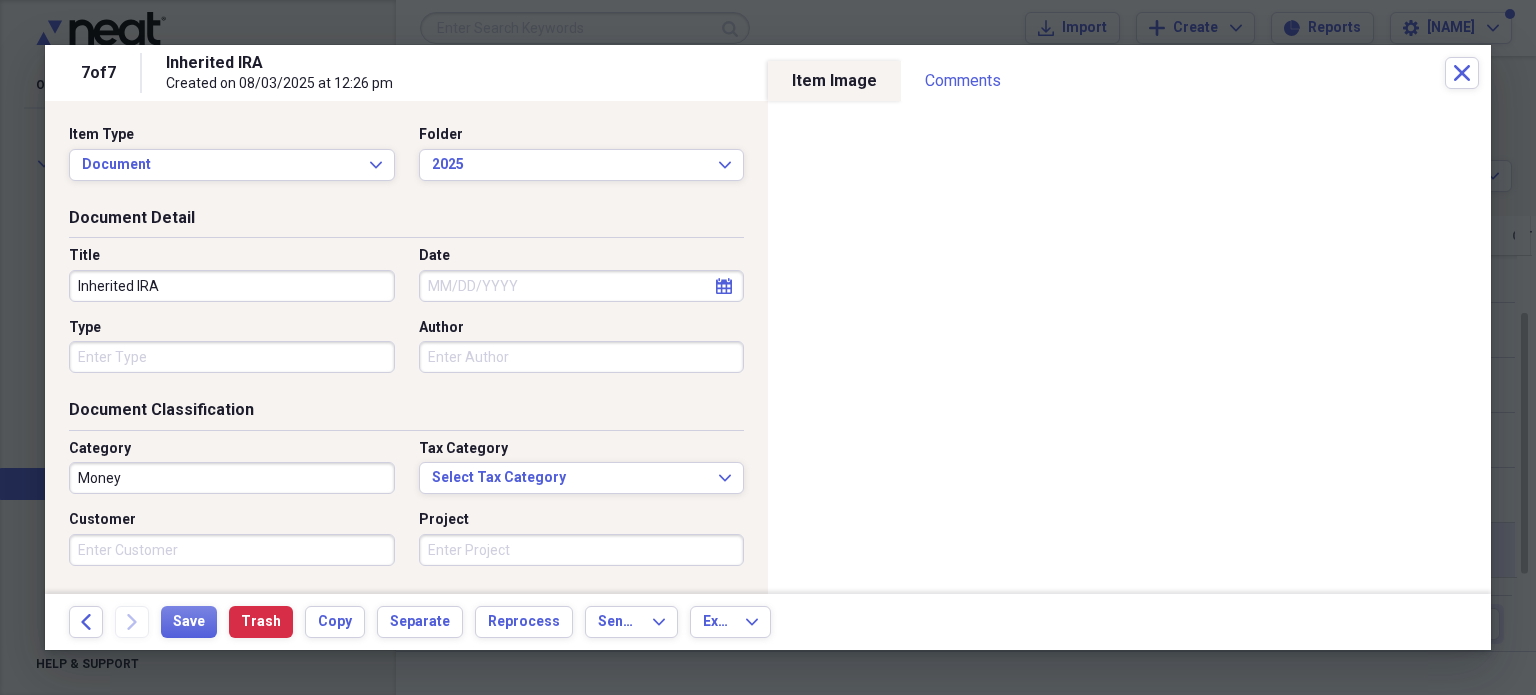 click on "Date" at bounding box center [582, 286] 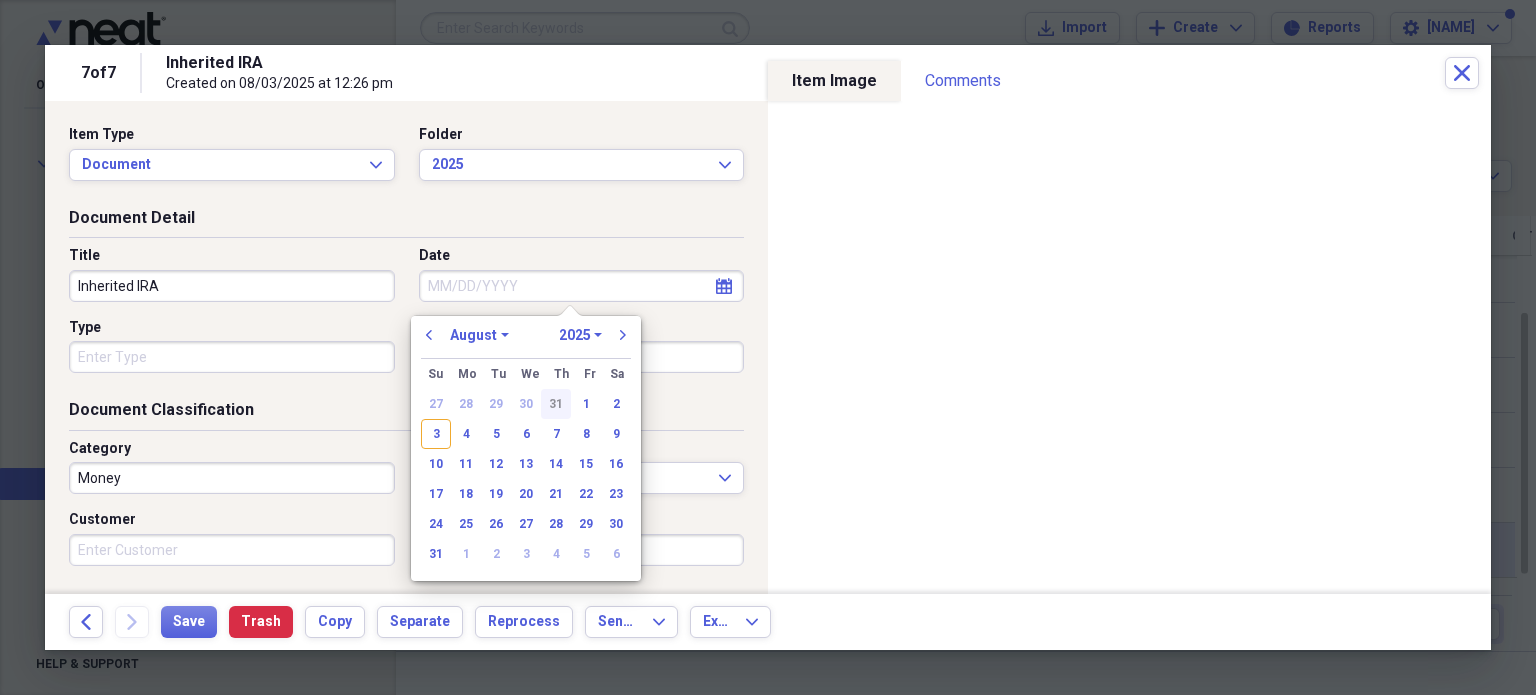 click on "31" at bounding box center [556, 404] 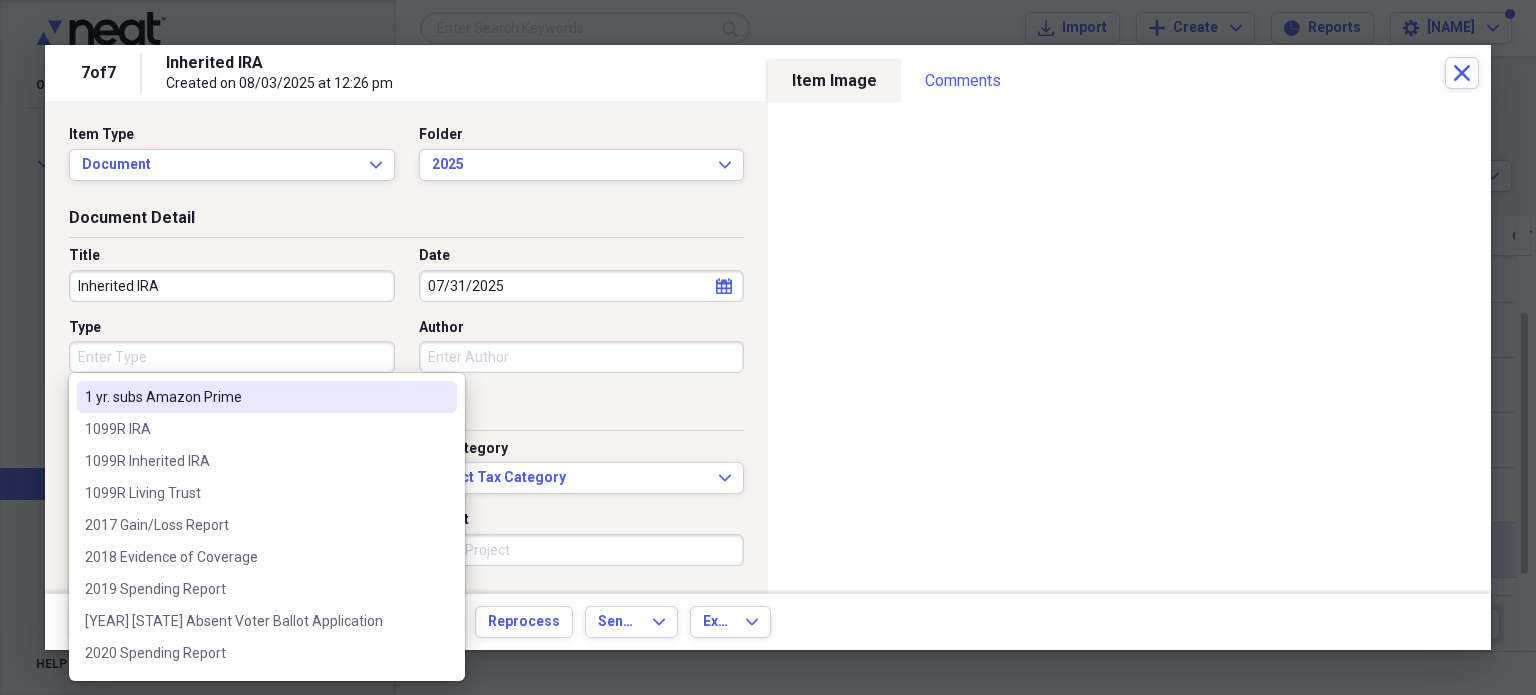 click on "Type" at bounding box center [232, 357] 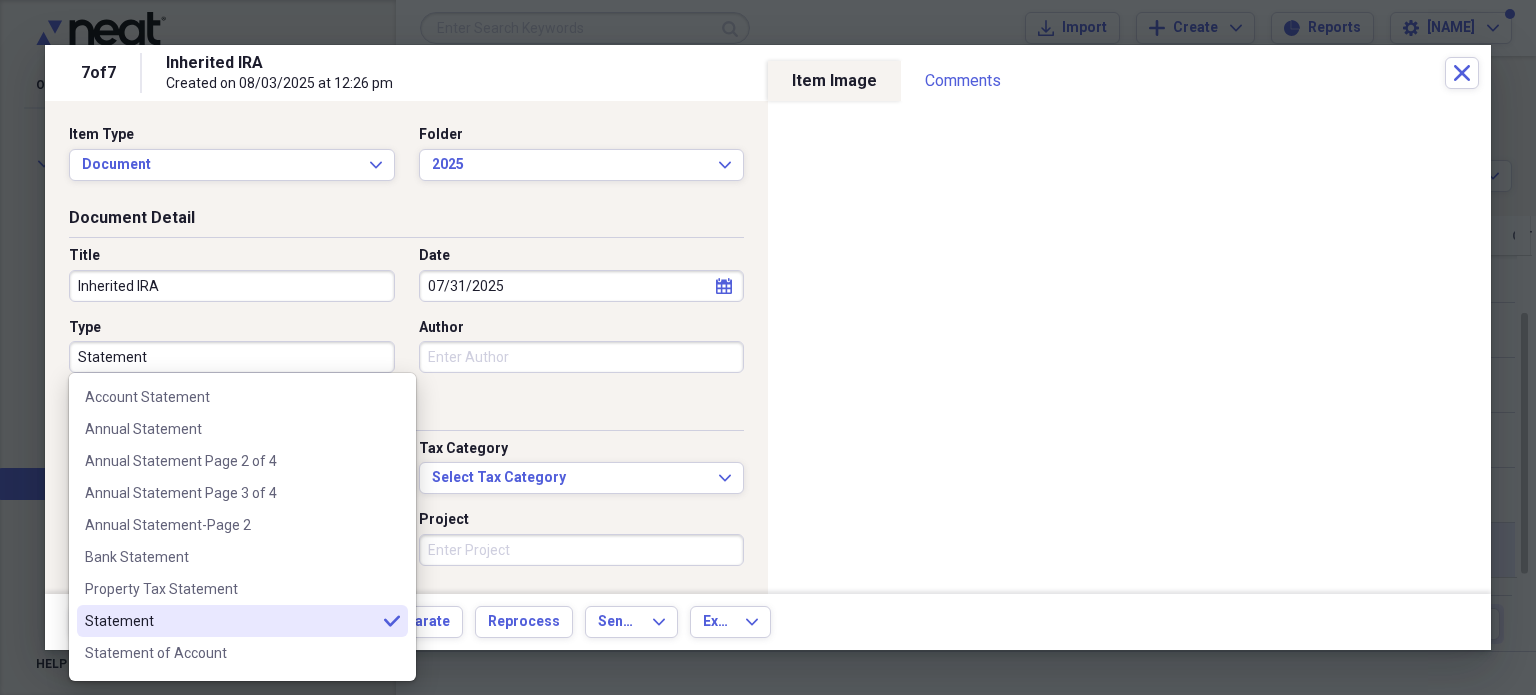 type on "Statement" 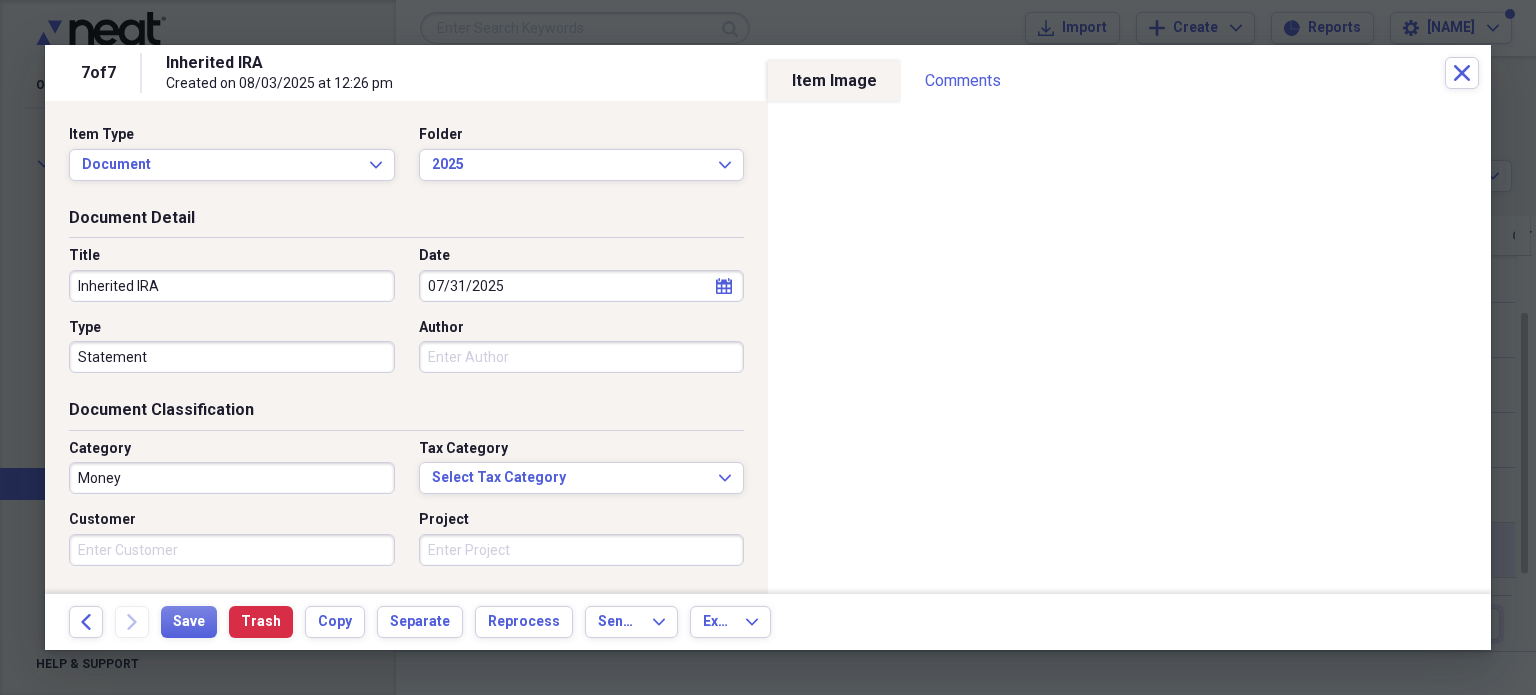click on "Money" at bounding box center [232, 478] 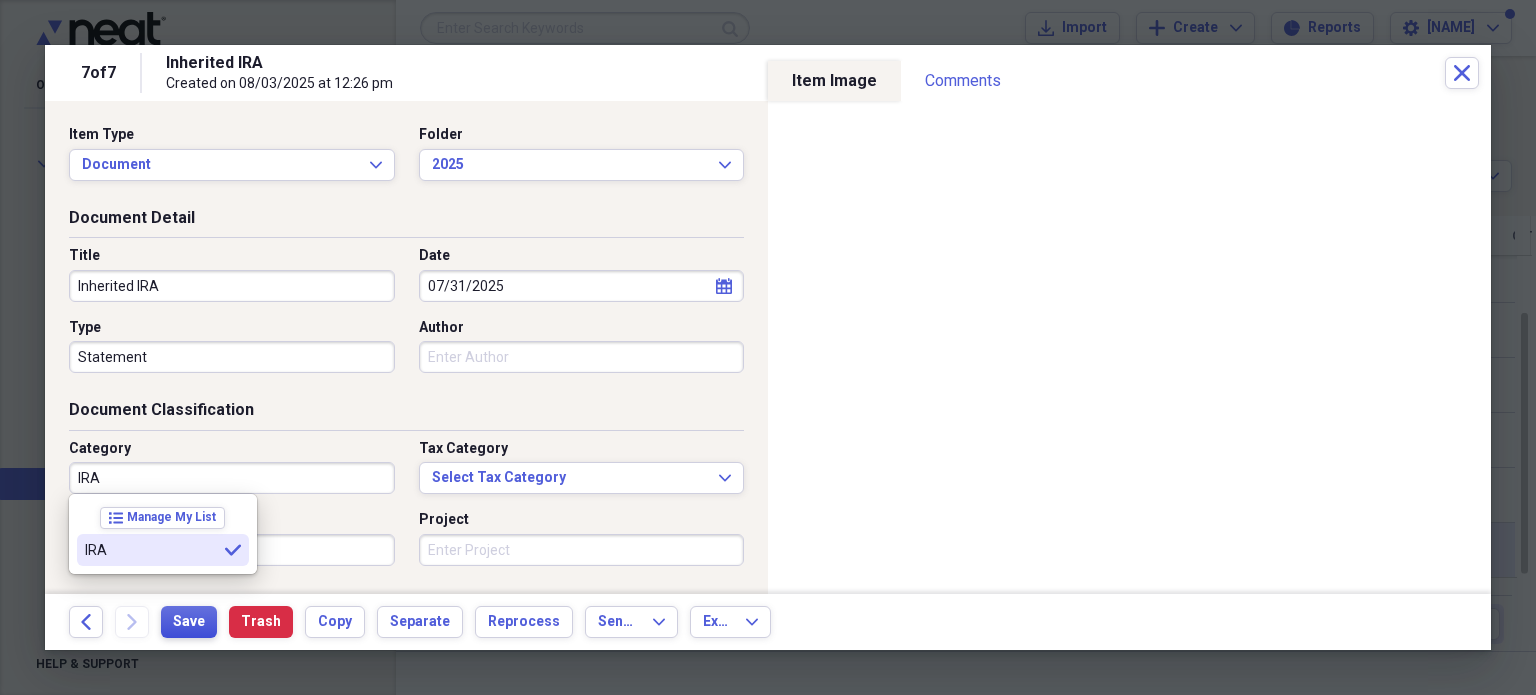 type on "IRA" 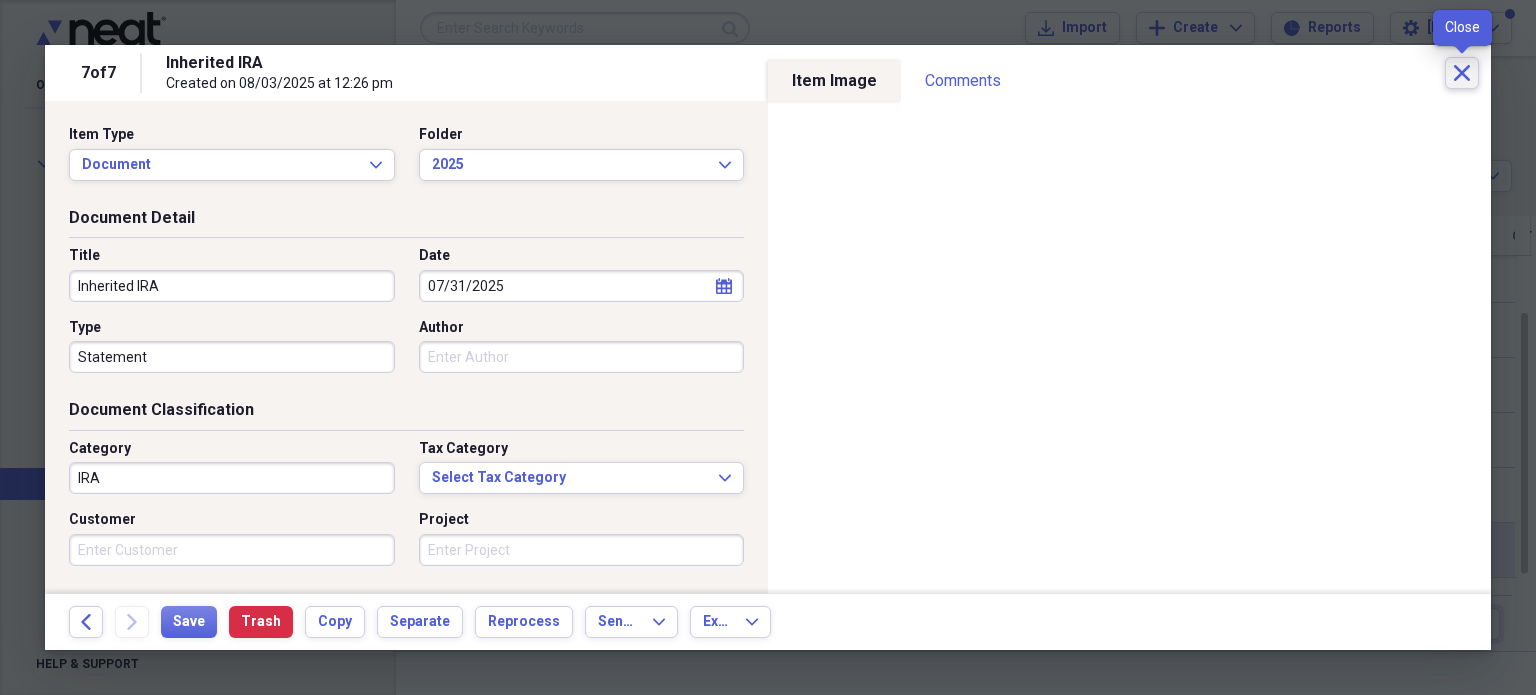 click 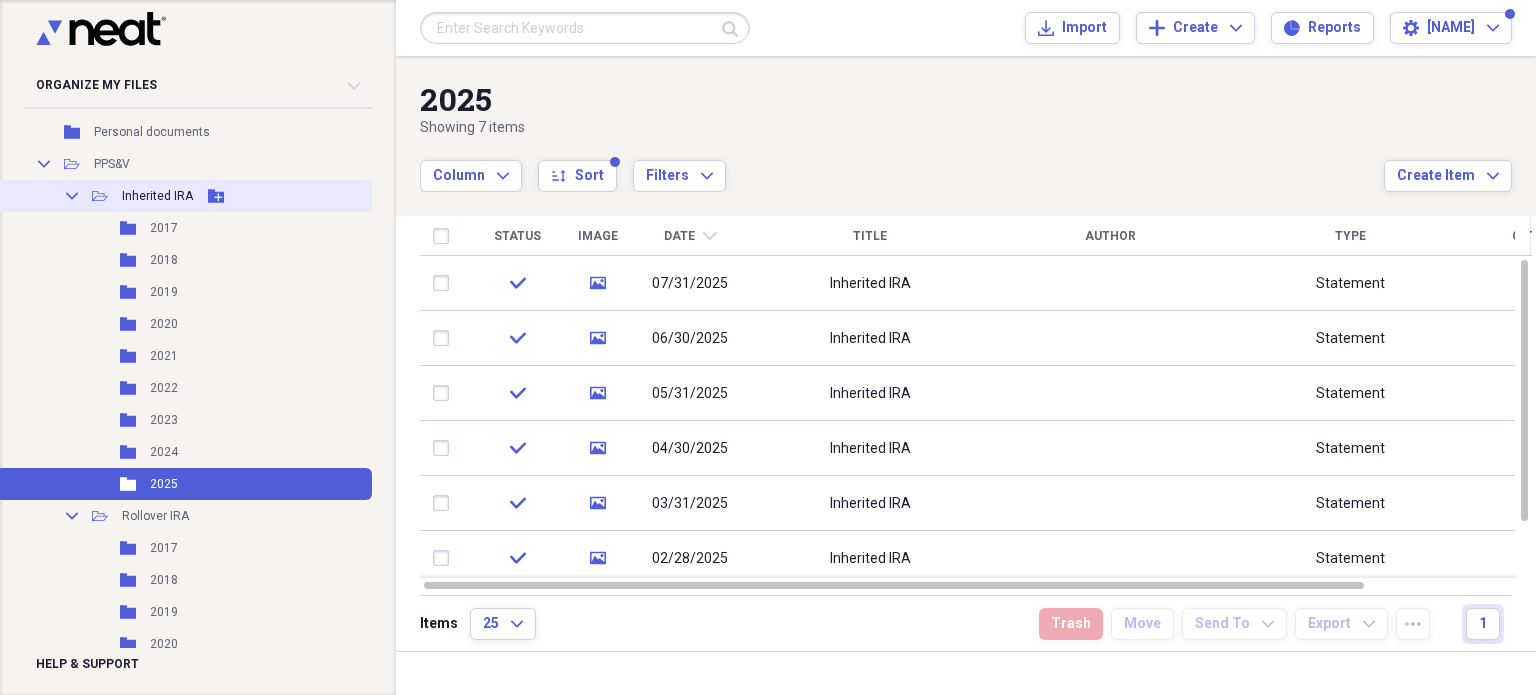 click 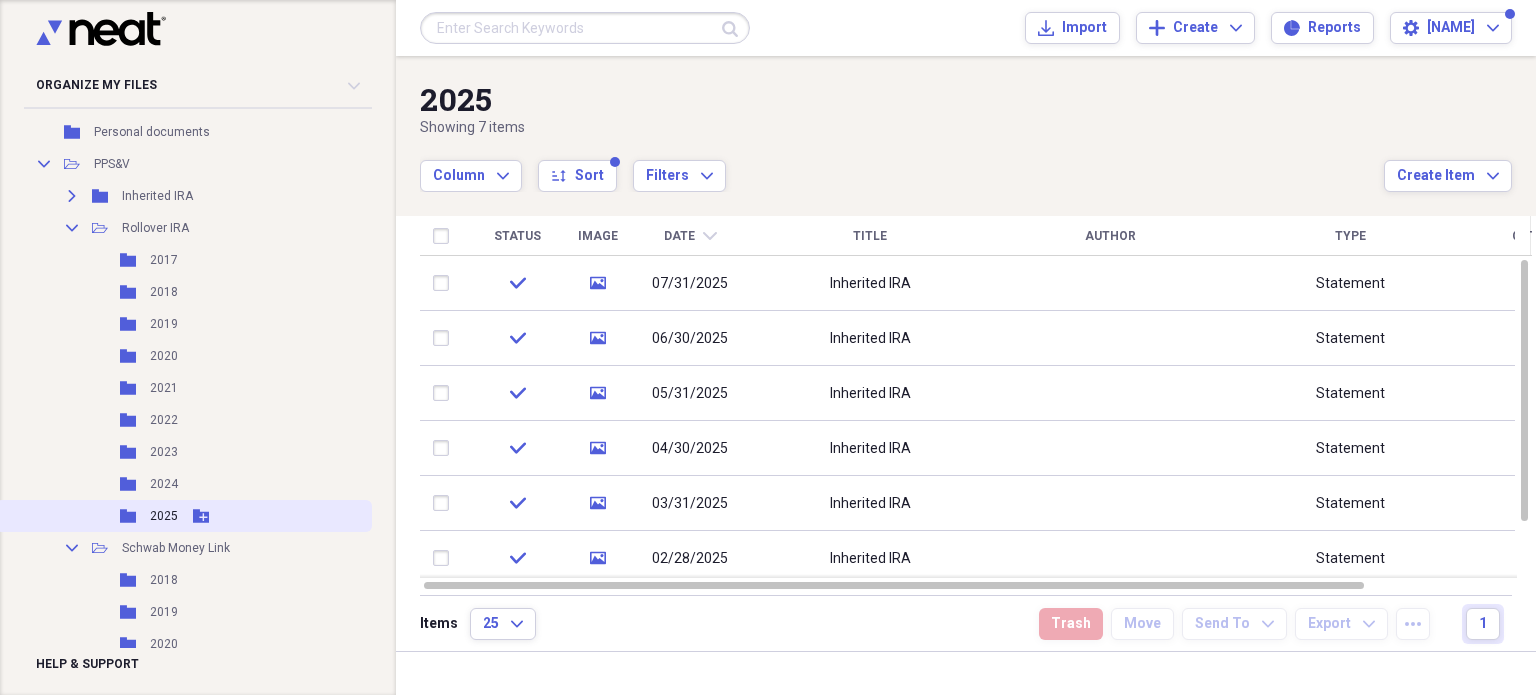 click on "2025" at bounding box center [164, 516] 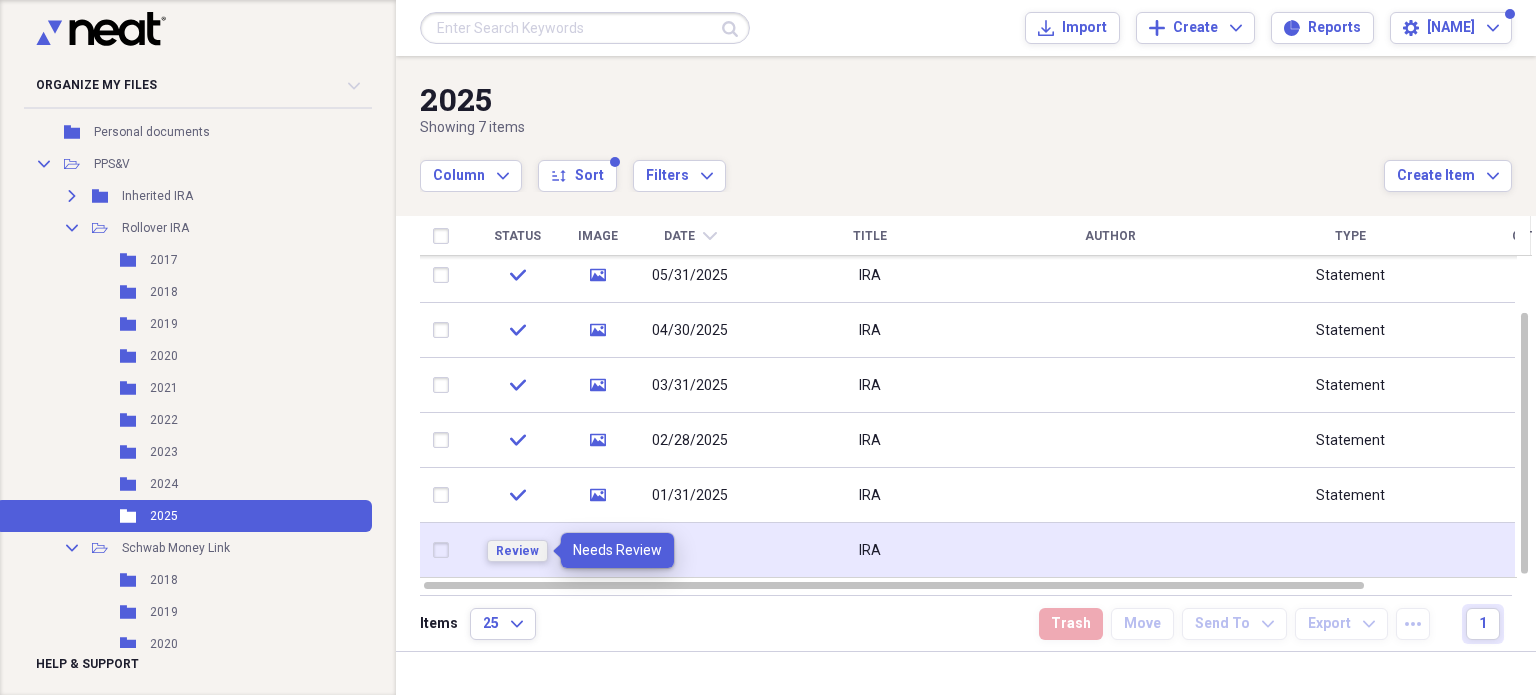 click on "Review" at bounding box center (517, 551) 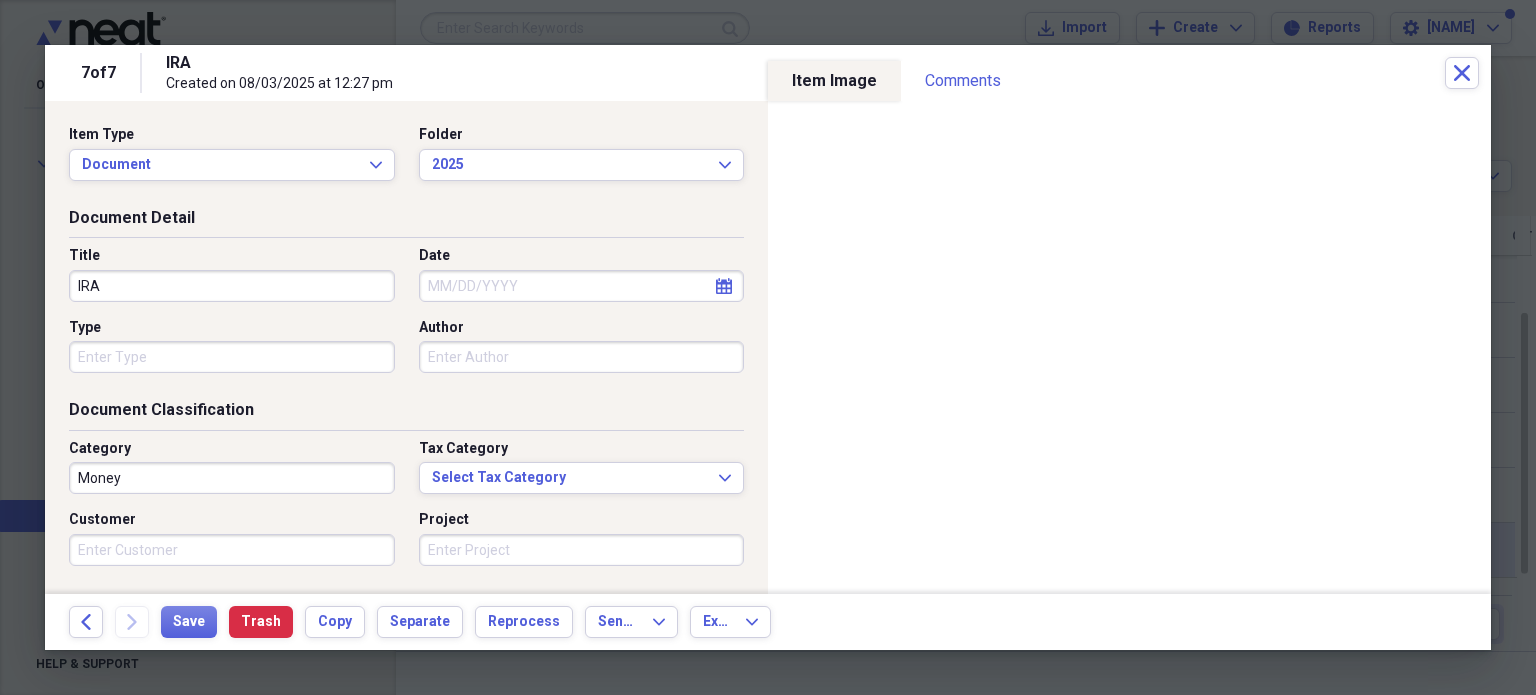 click on "Date" at bounding box center [582, 286] 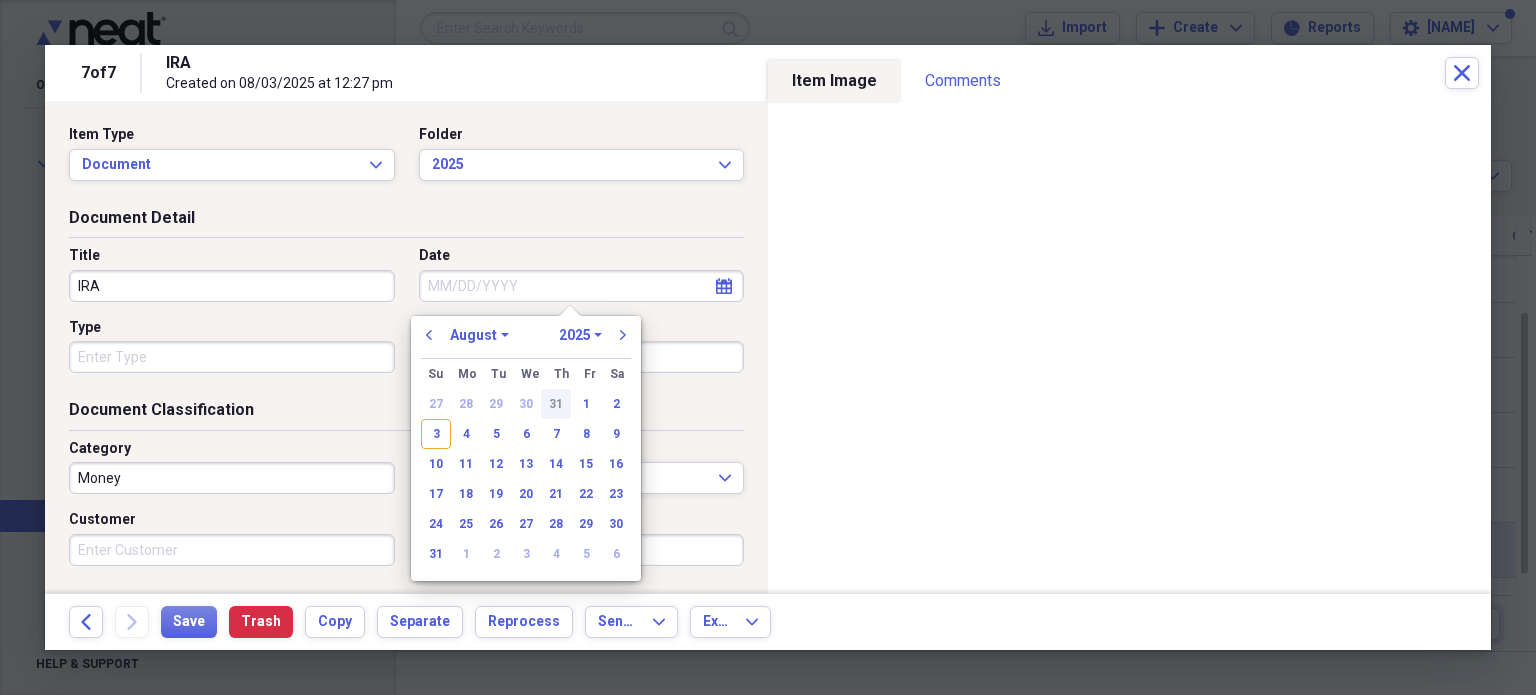 drag, startPoint x: 557, startPoint y: 400, endPoint x: 516, endPoint y: 388, distance: 42.72002 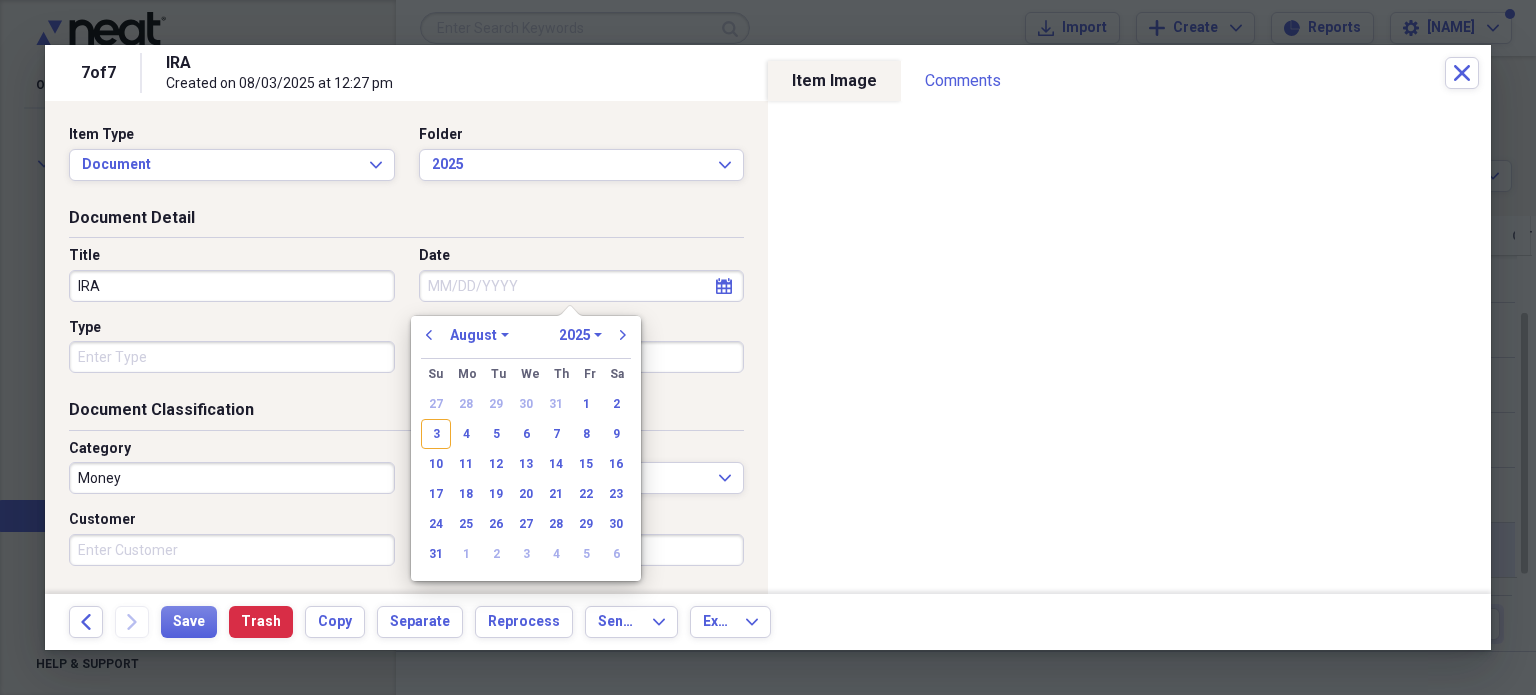 click on "31" at bounding box center [556, 404] 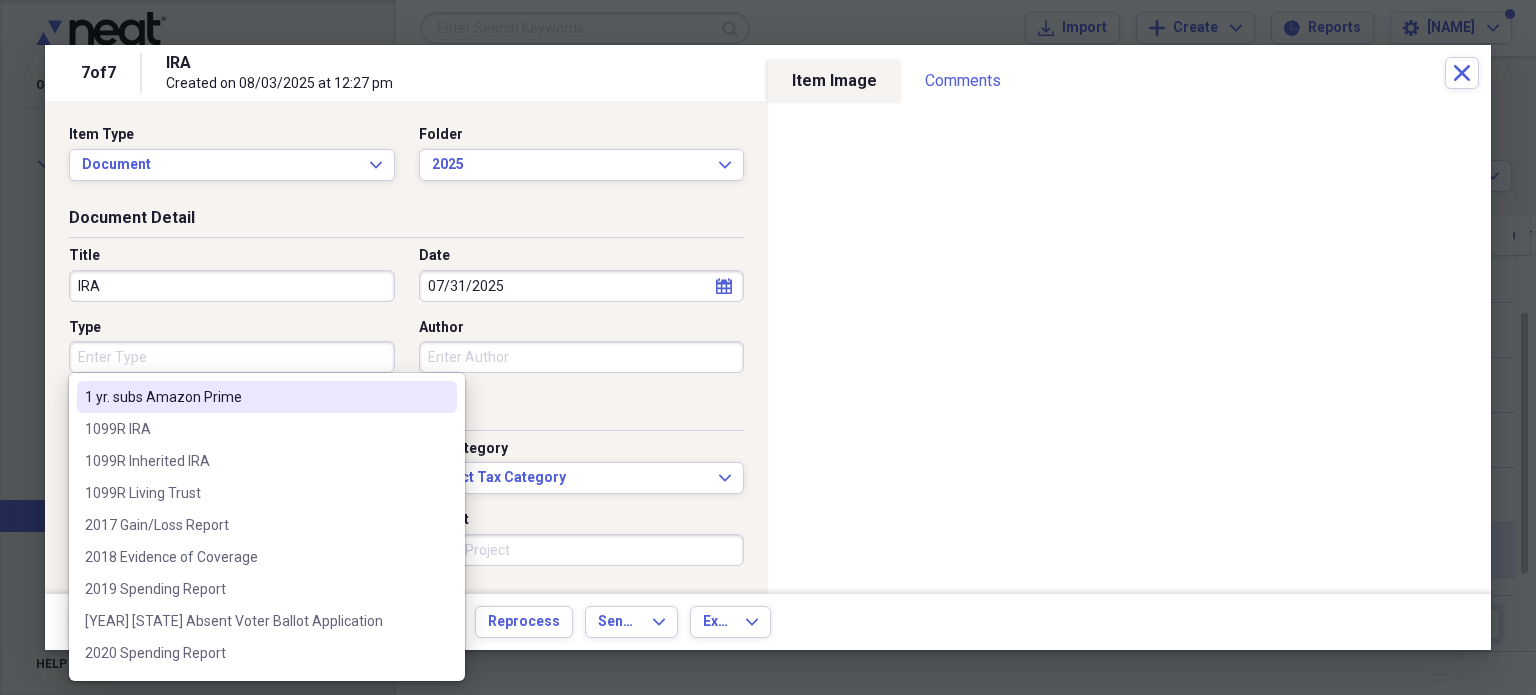 click on "Type" at bounding box center (232, 357) 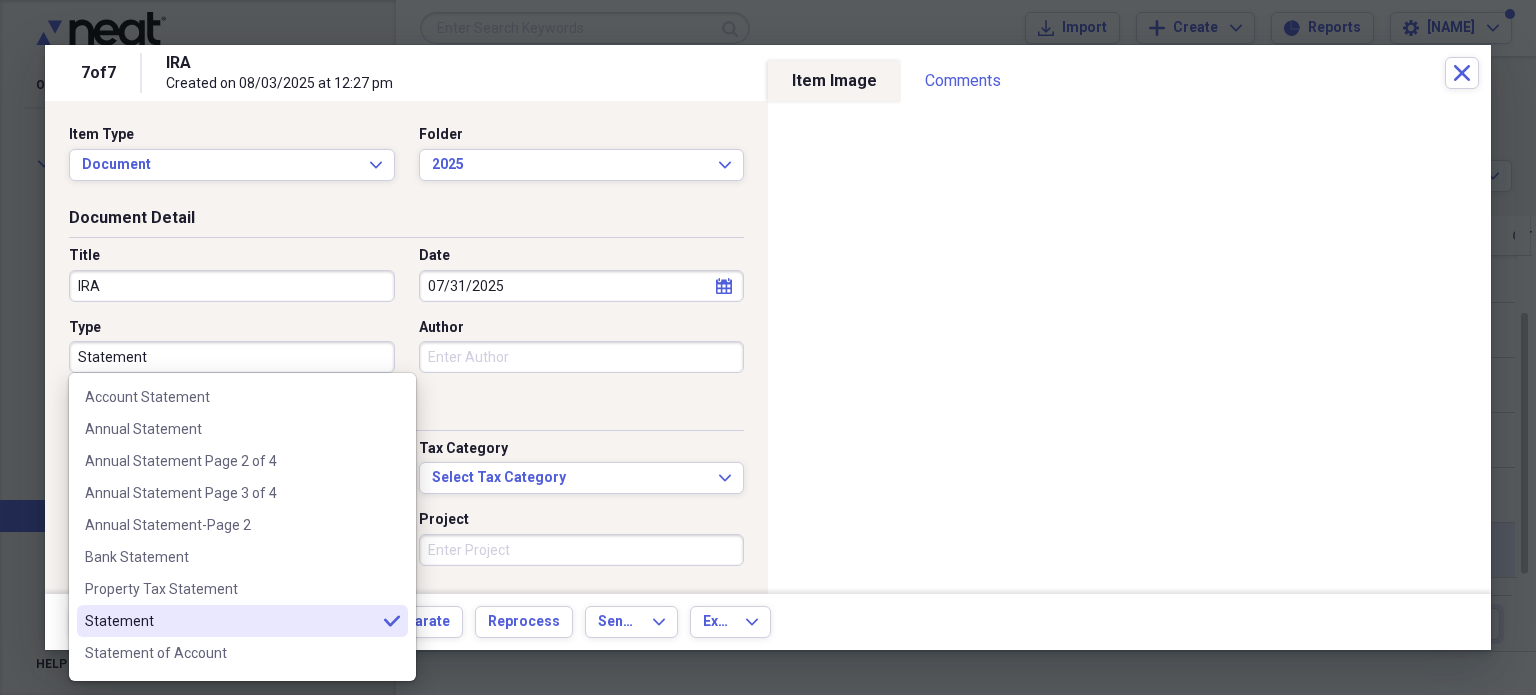 type on "Statement" 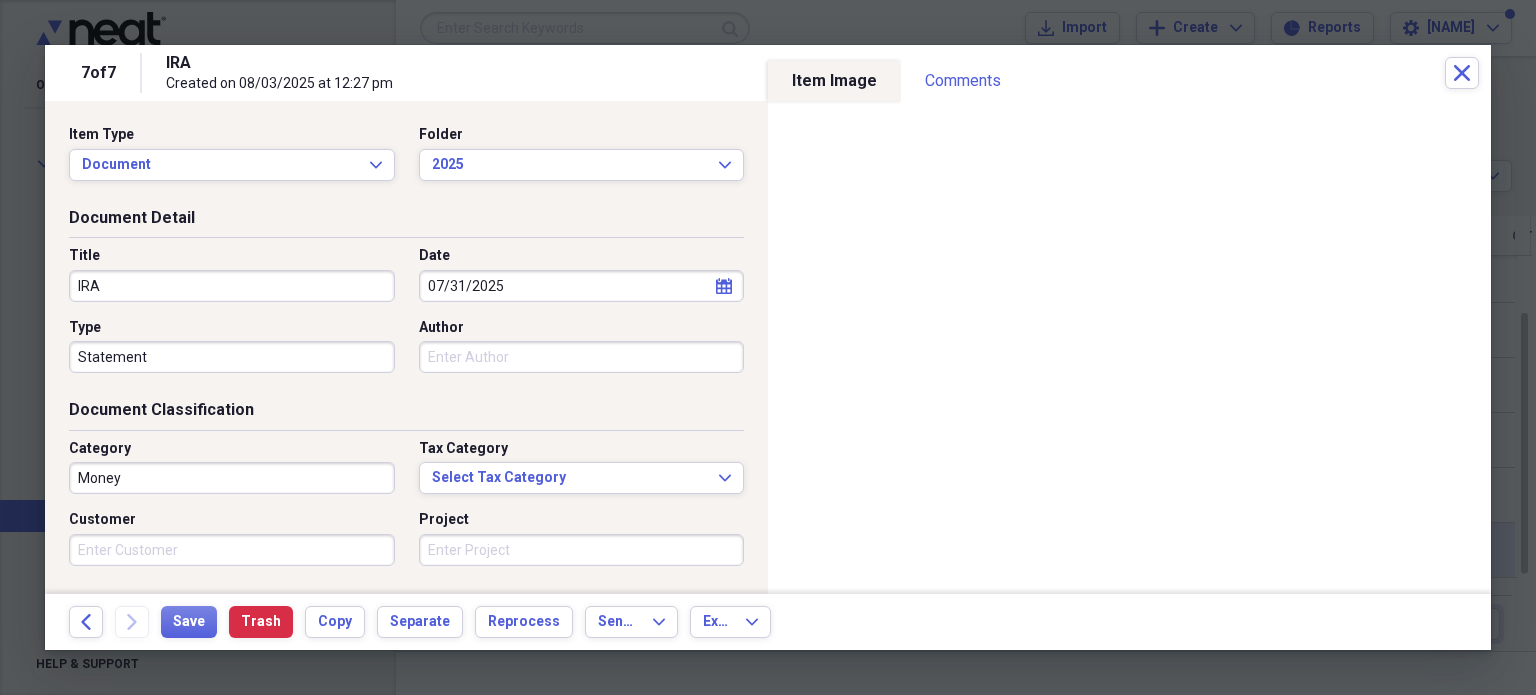 click on "Money" at bounding box center (232, 478) 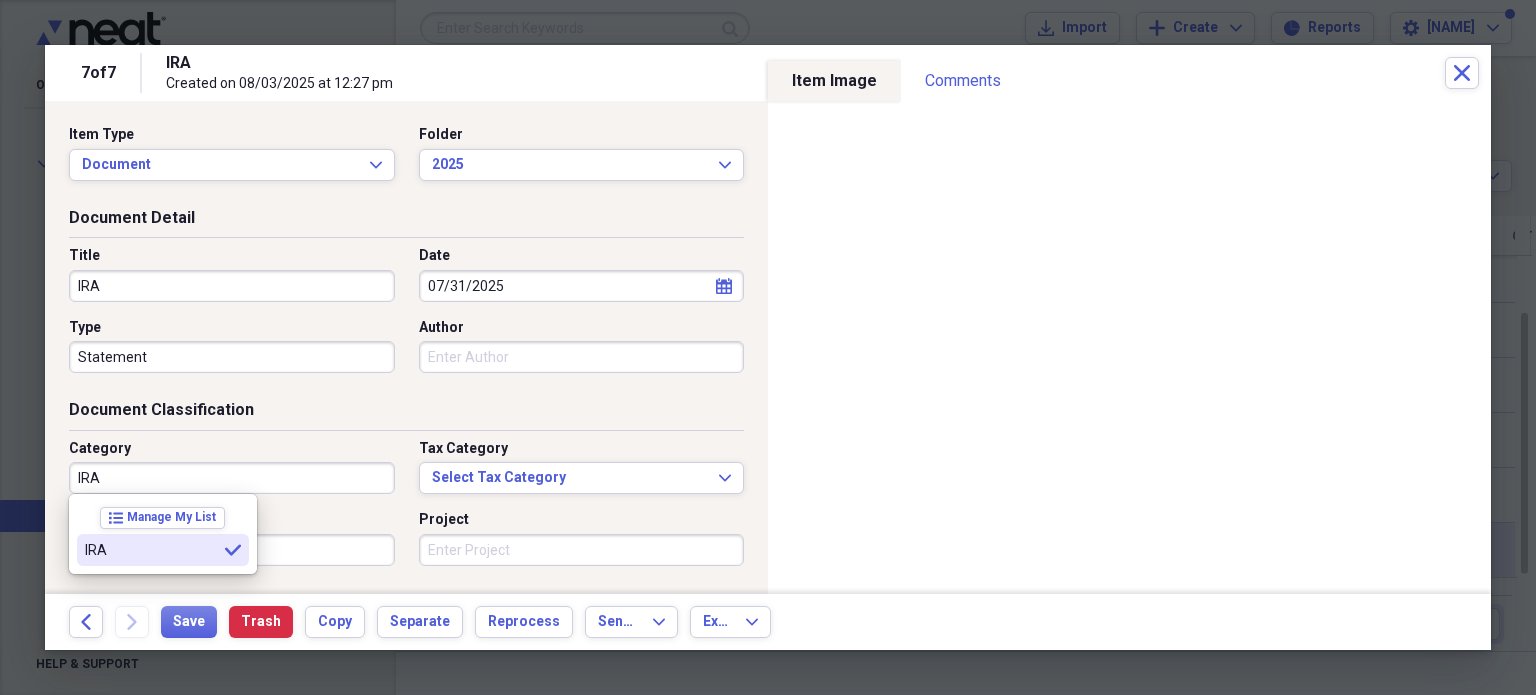 type on "IRA" 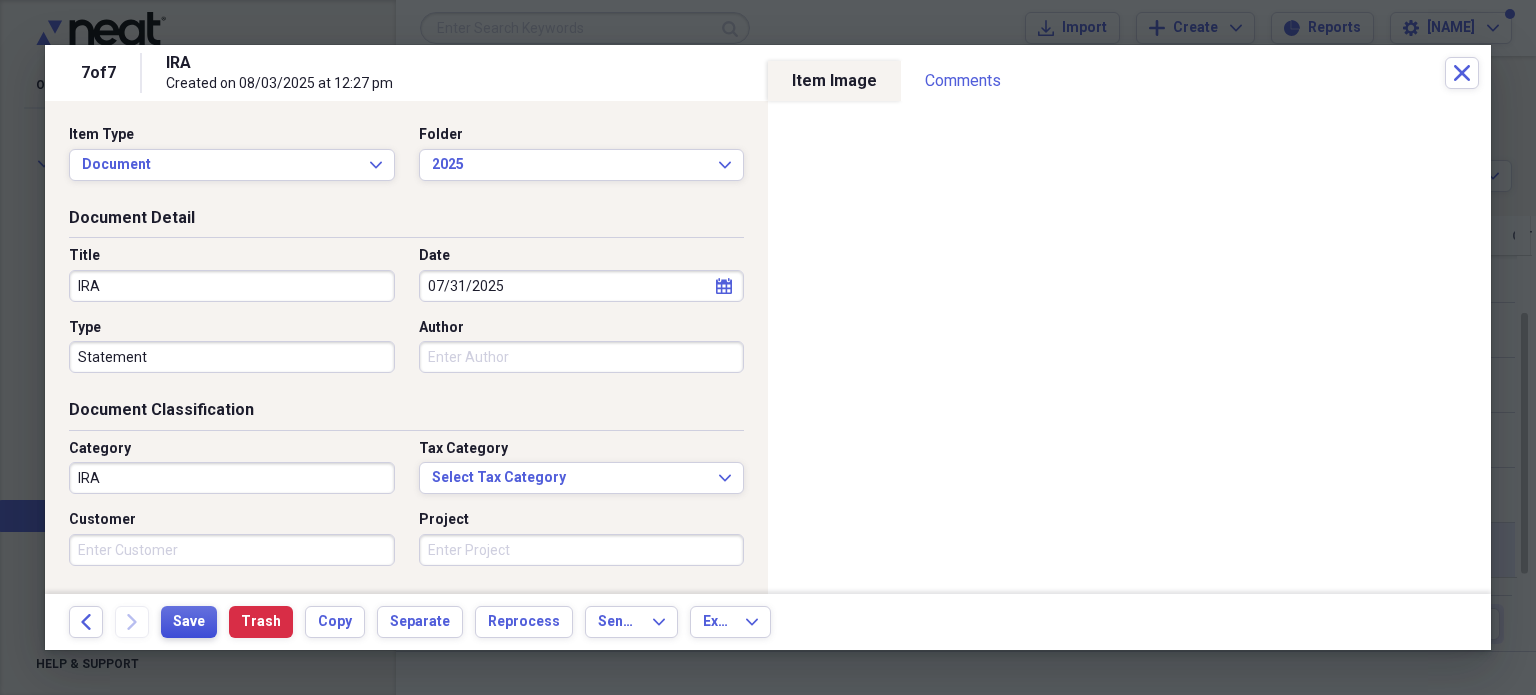 click on "Save" at bounding box center [189, 622] 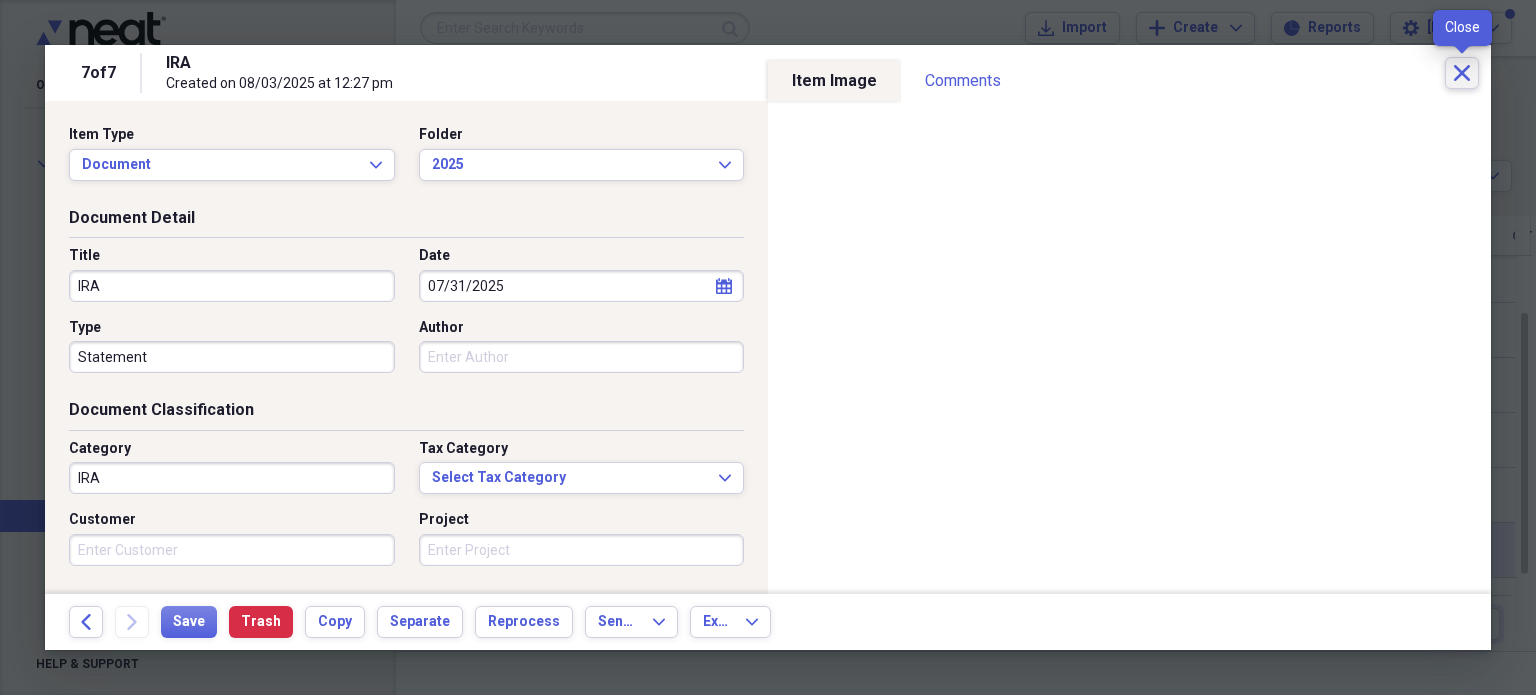 click on "Close" 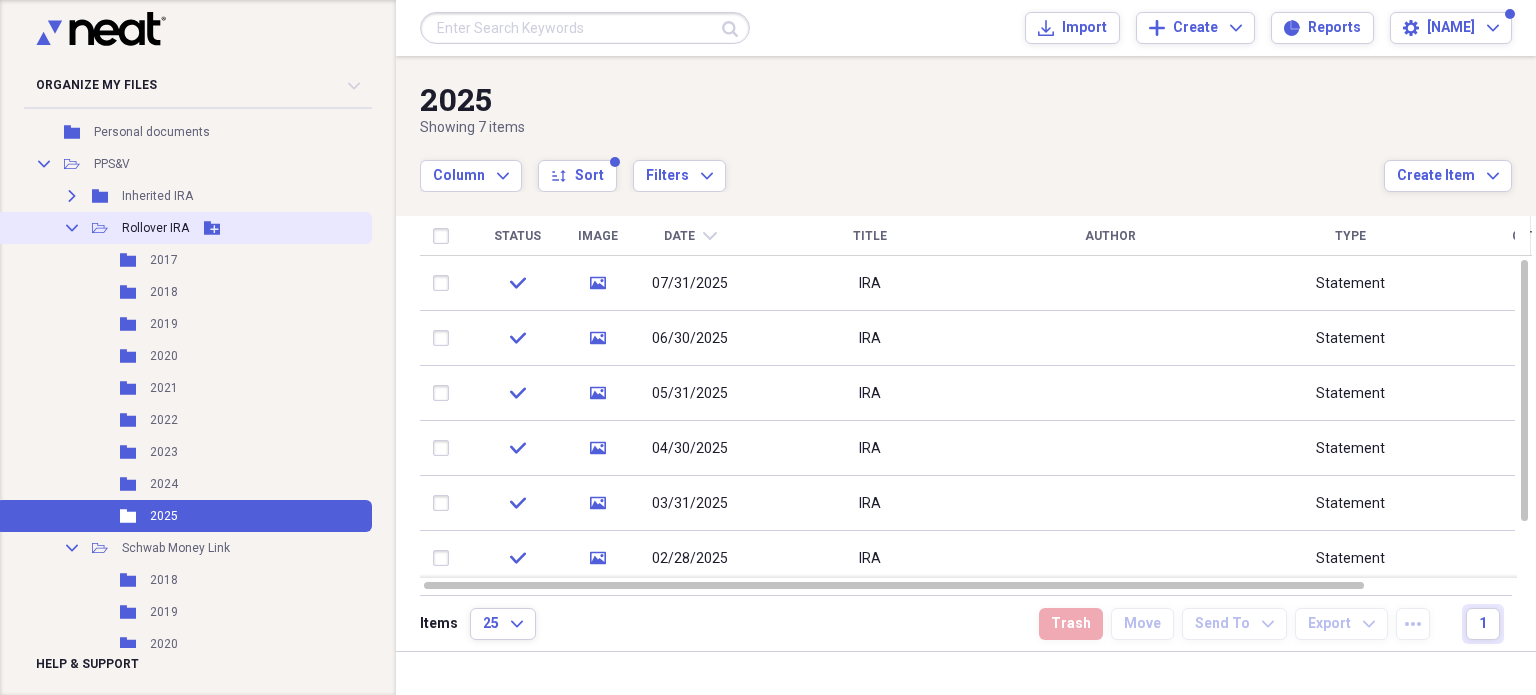 click 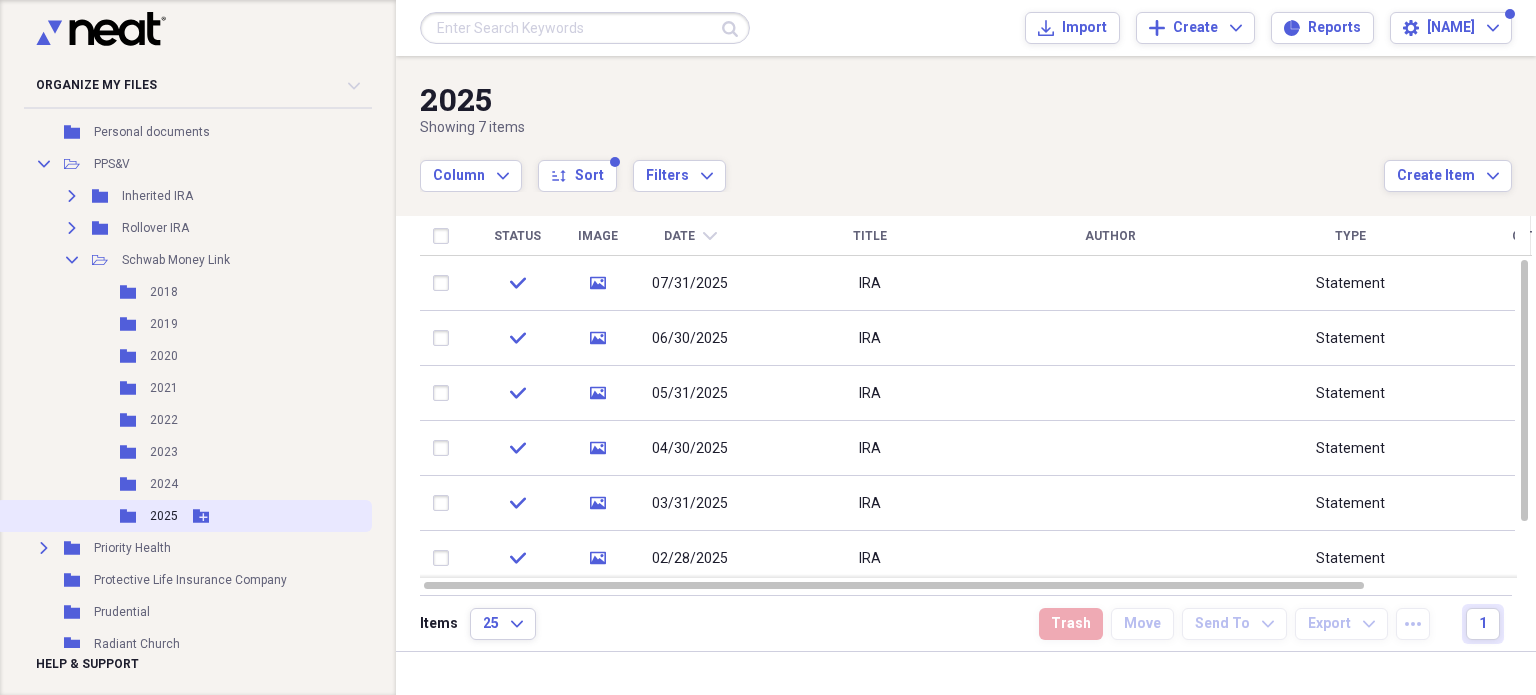 click on "2025" at bounding box center (164, 516) 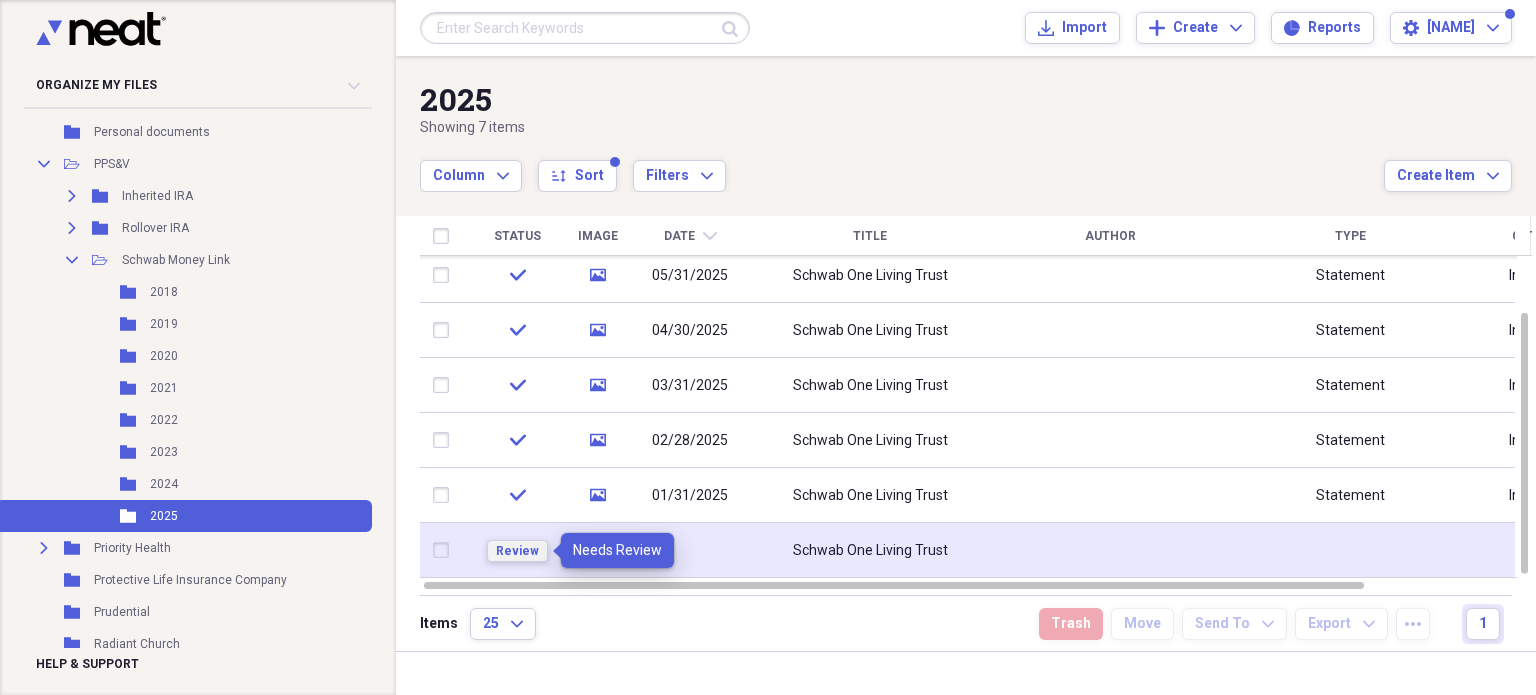 click on "Review" at bounding box center [517, 551] 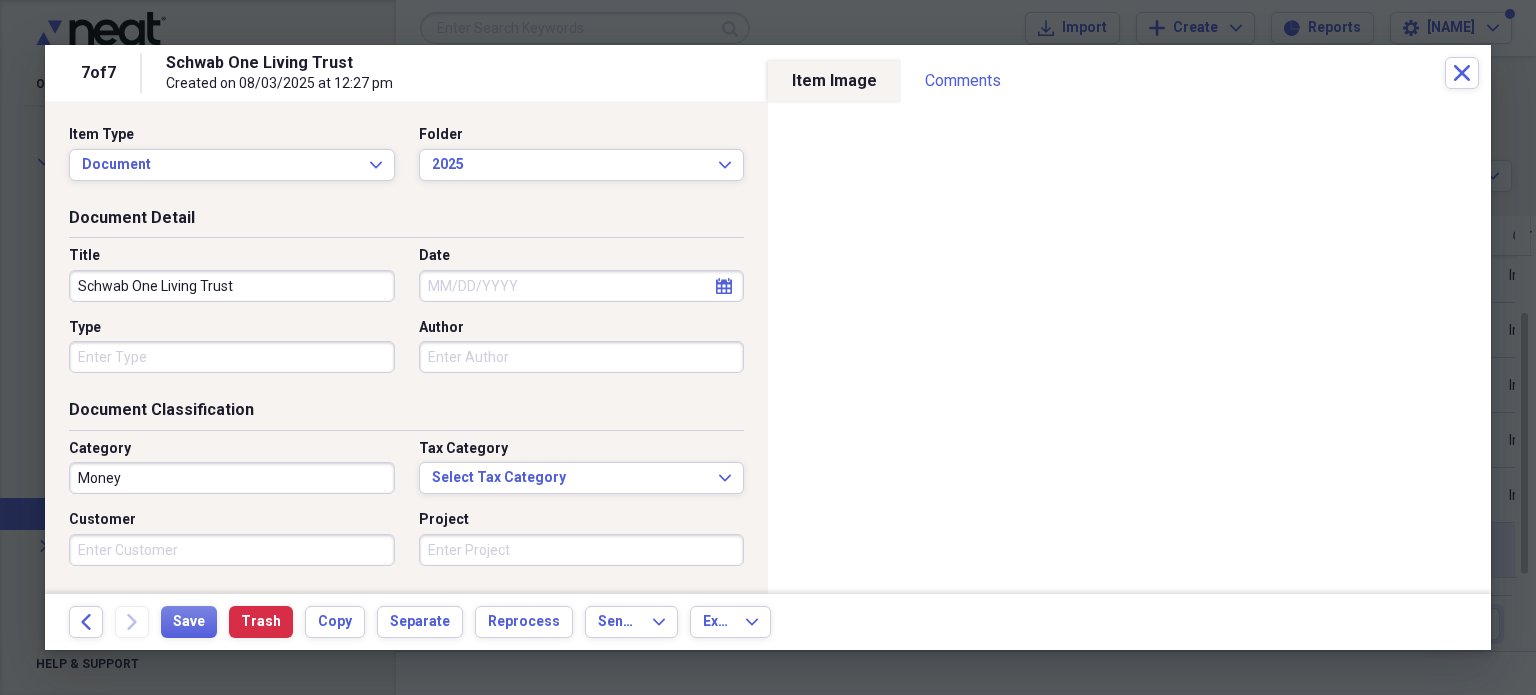 select on "7" 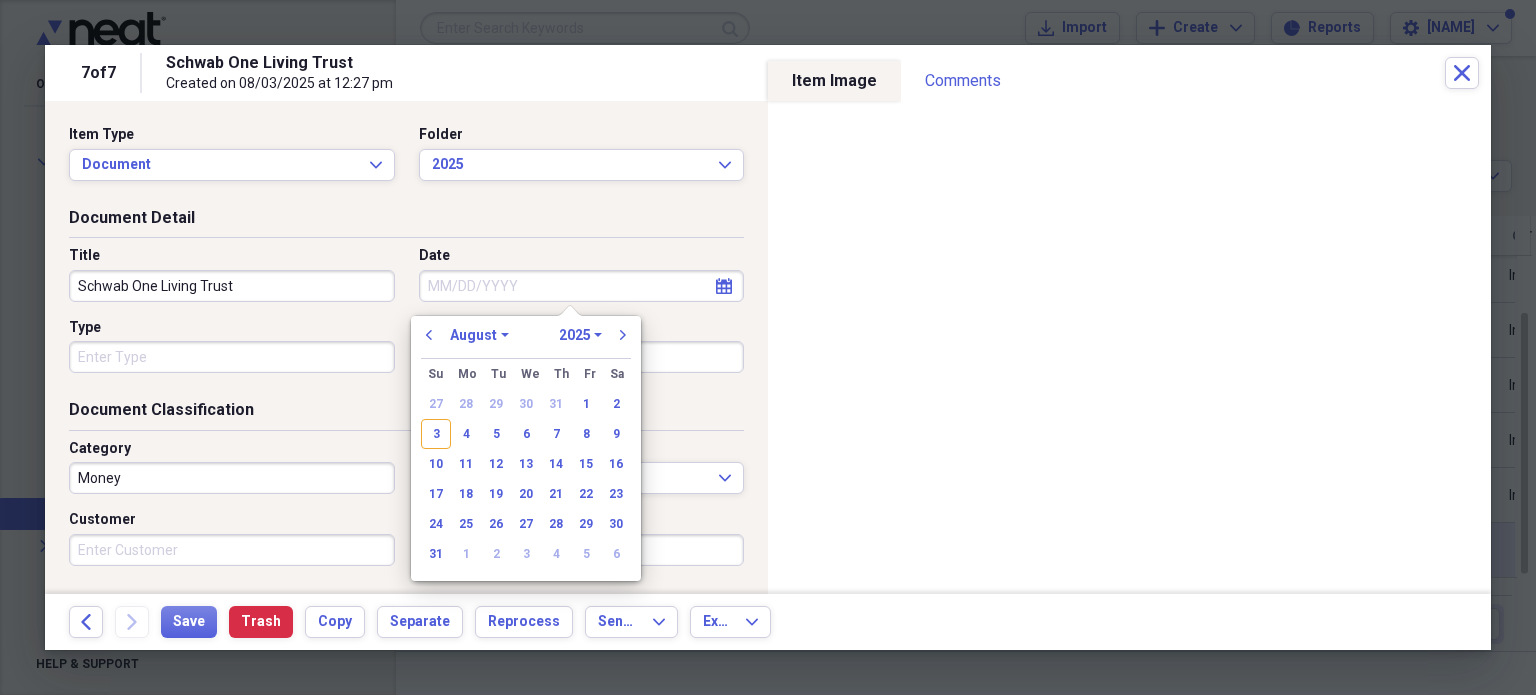 drag, startPoint x: 440, startPoint y: 283, endPoint x: 459, endPoint y: 278, distance: 19.646883 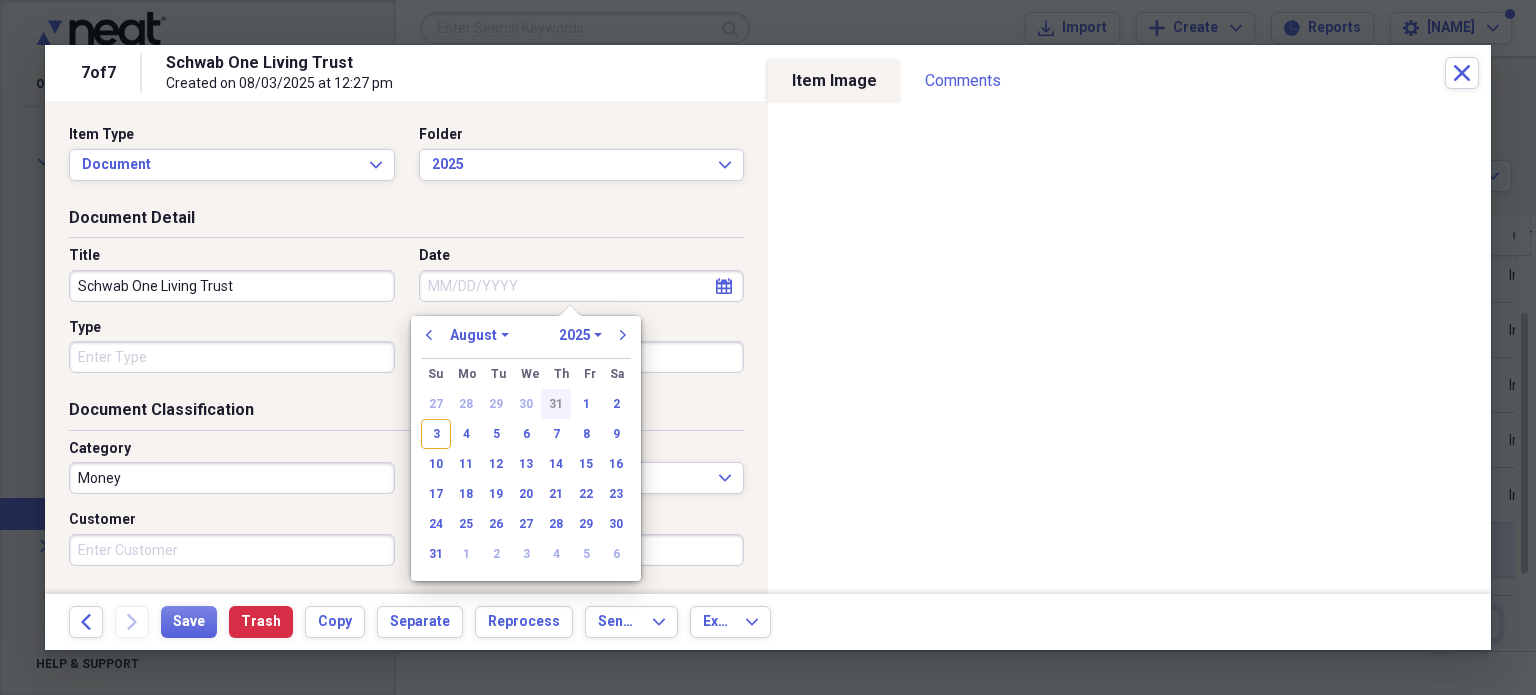 click on "31" at bounding box center [556, 404] 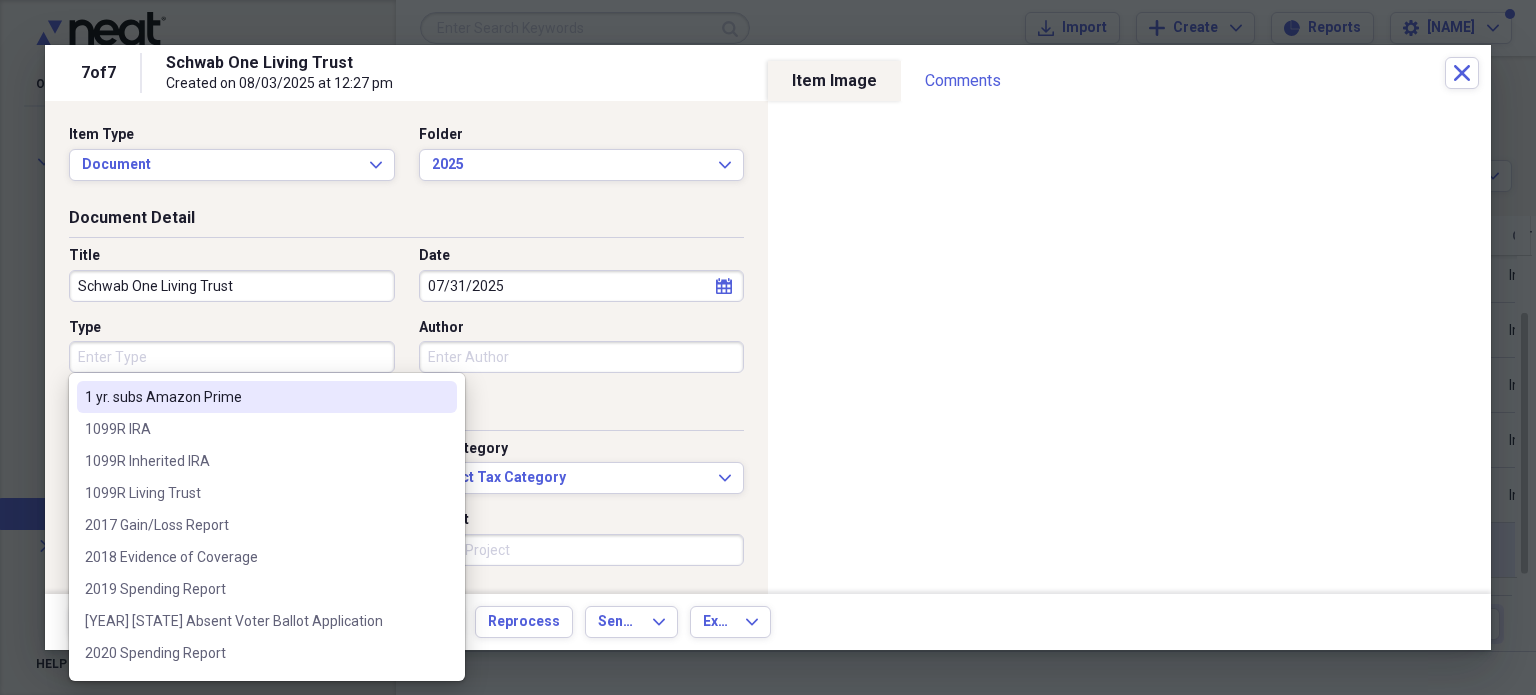 click on "Type" at bounding box center [232, 357] 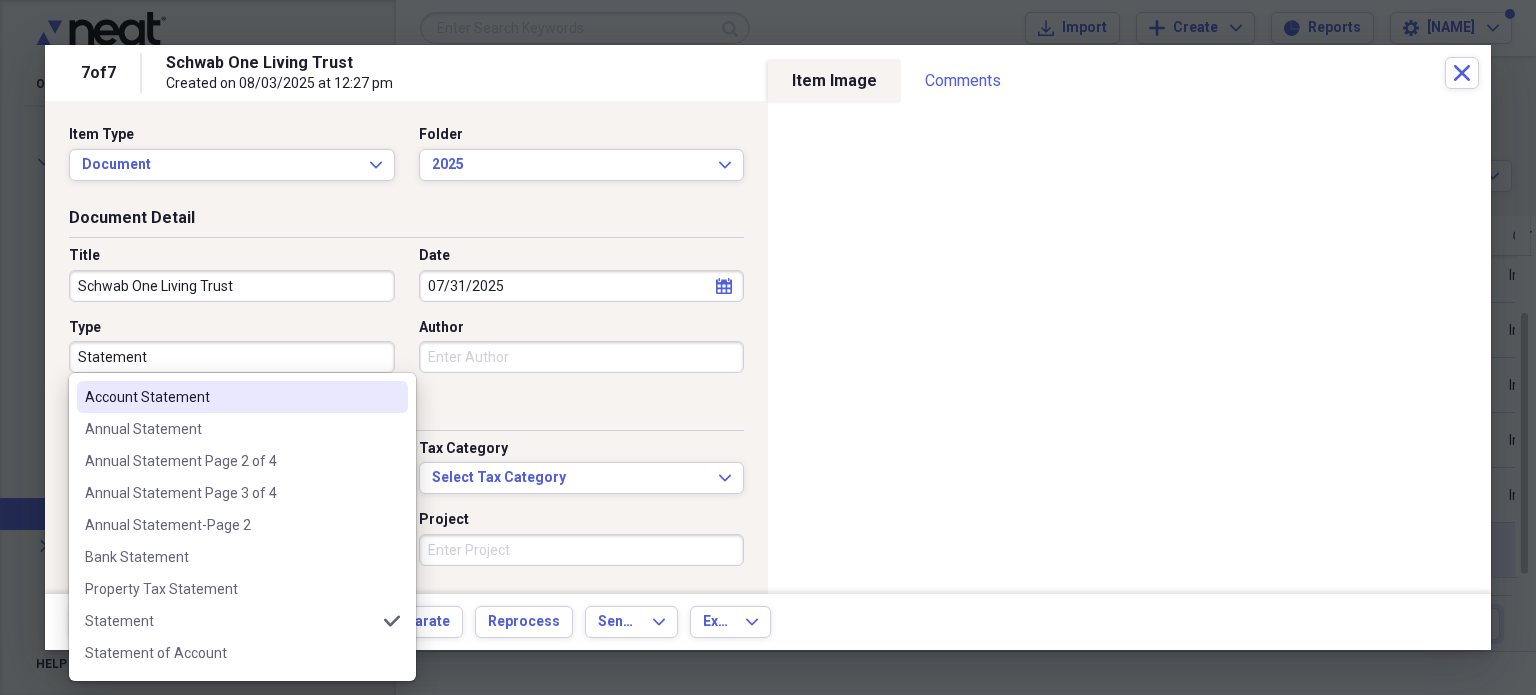type on "Statement" 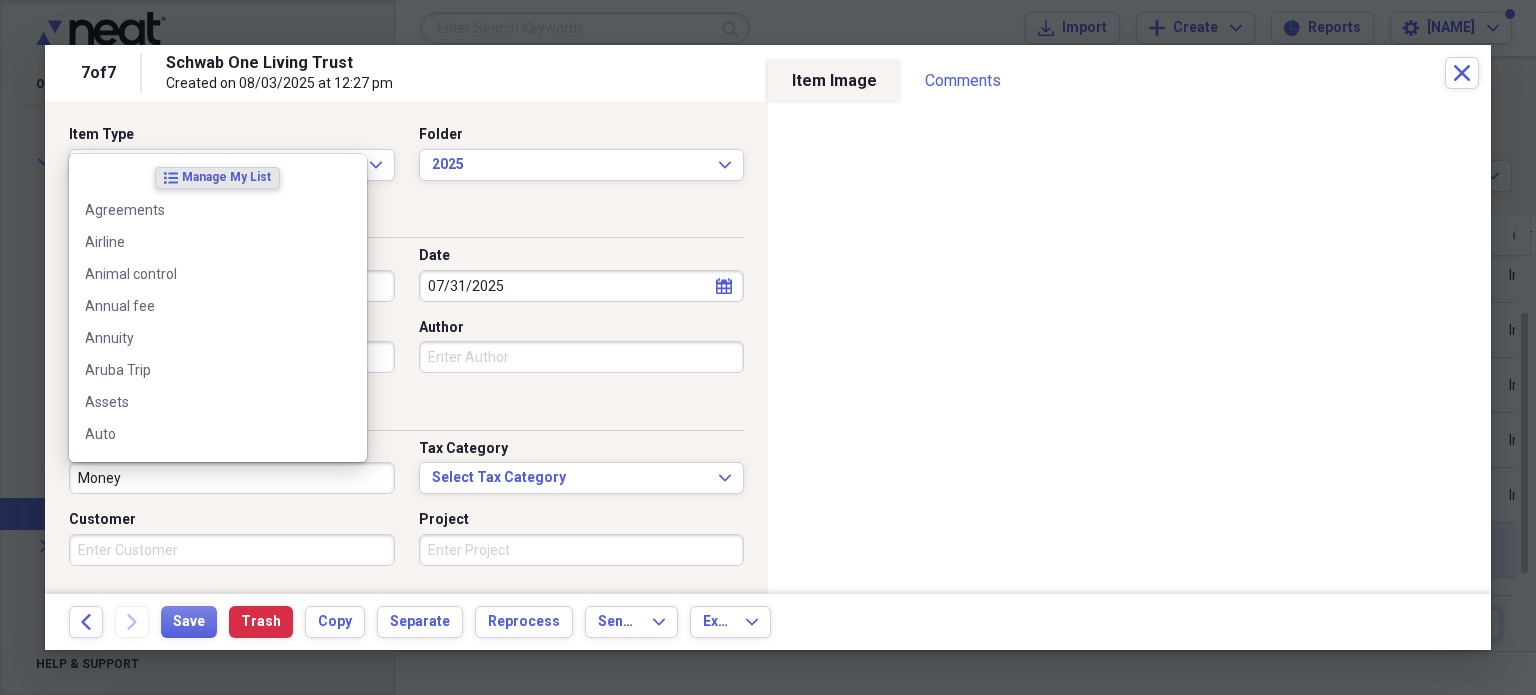 click on "Money" at bounding box center [232, 478] 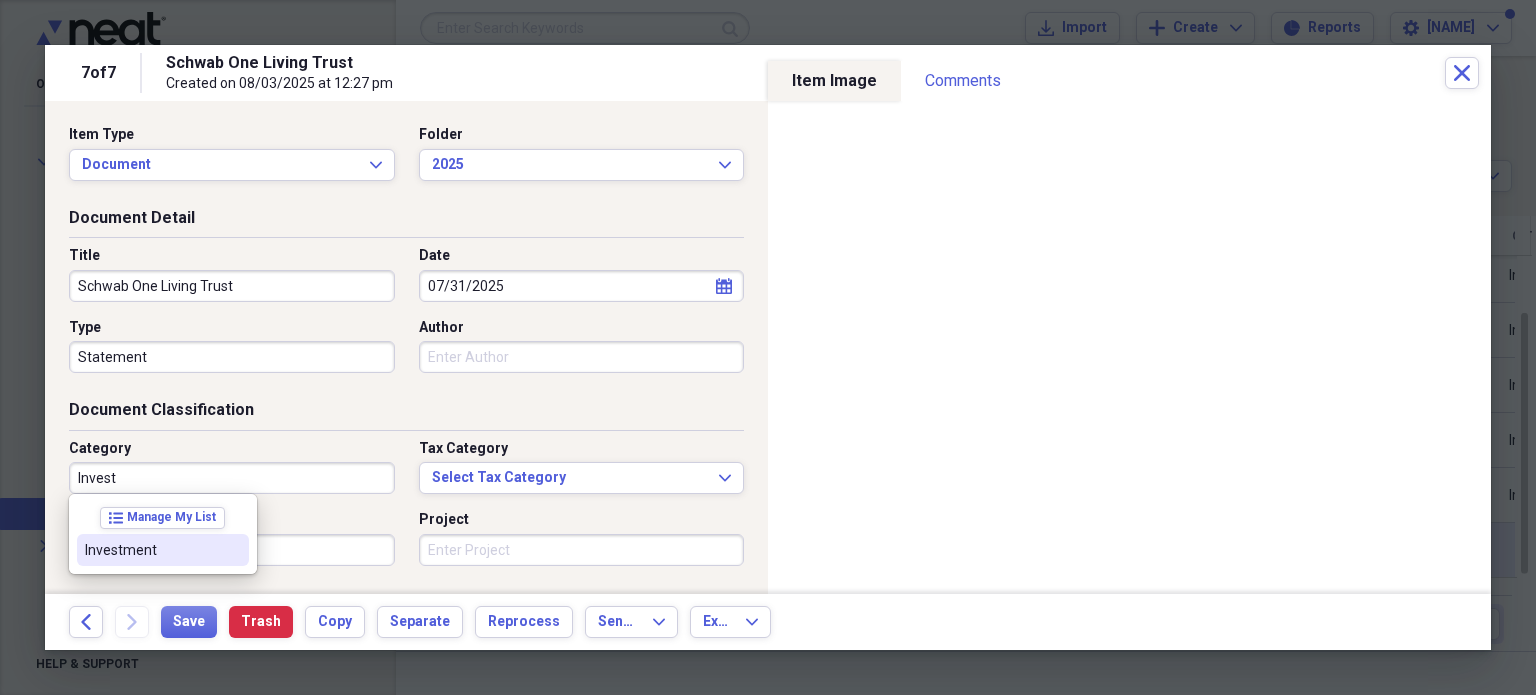 click on "Investment" at bounding box center [151, 550] 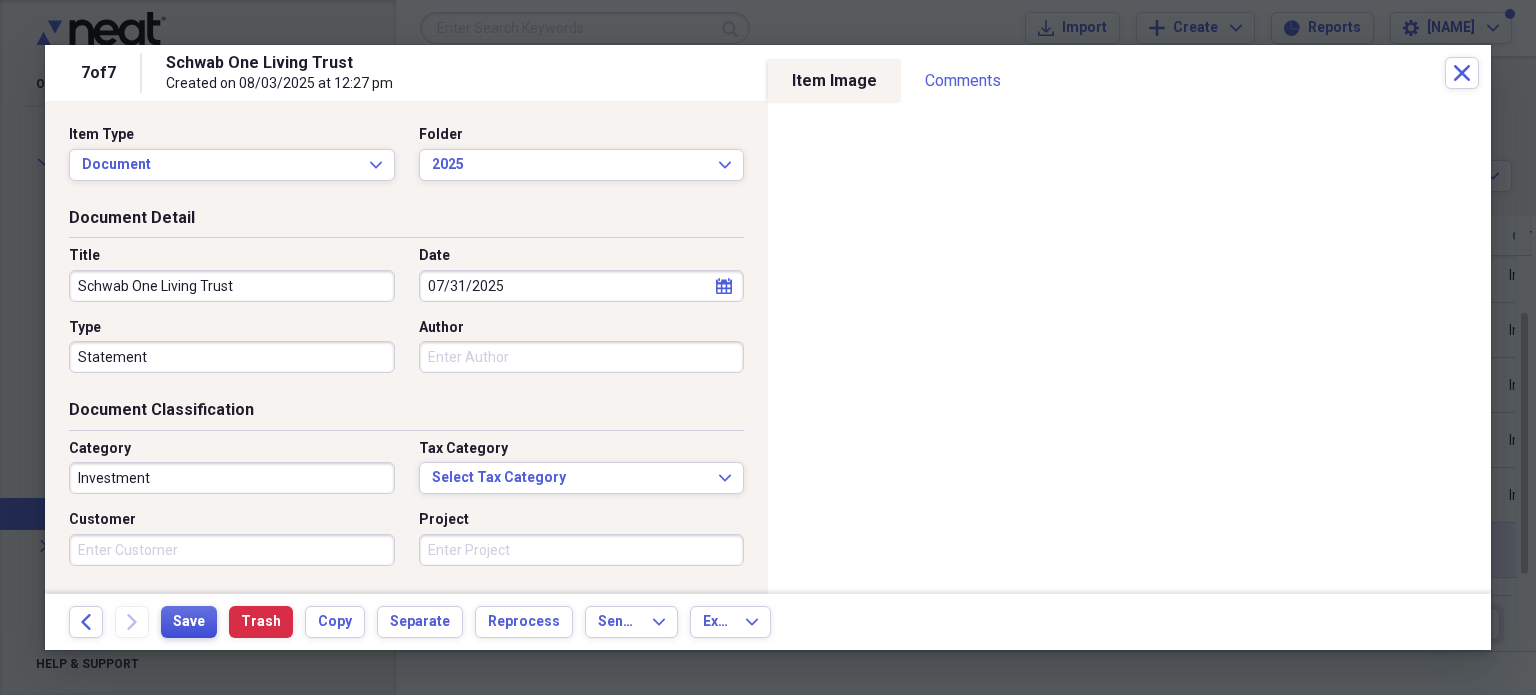 click on "Save" at bounding box center [189, 622] 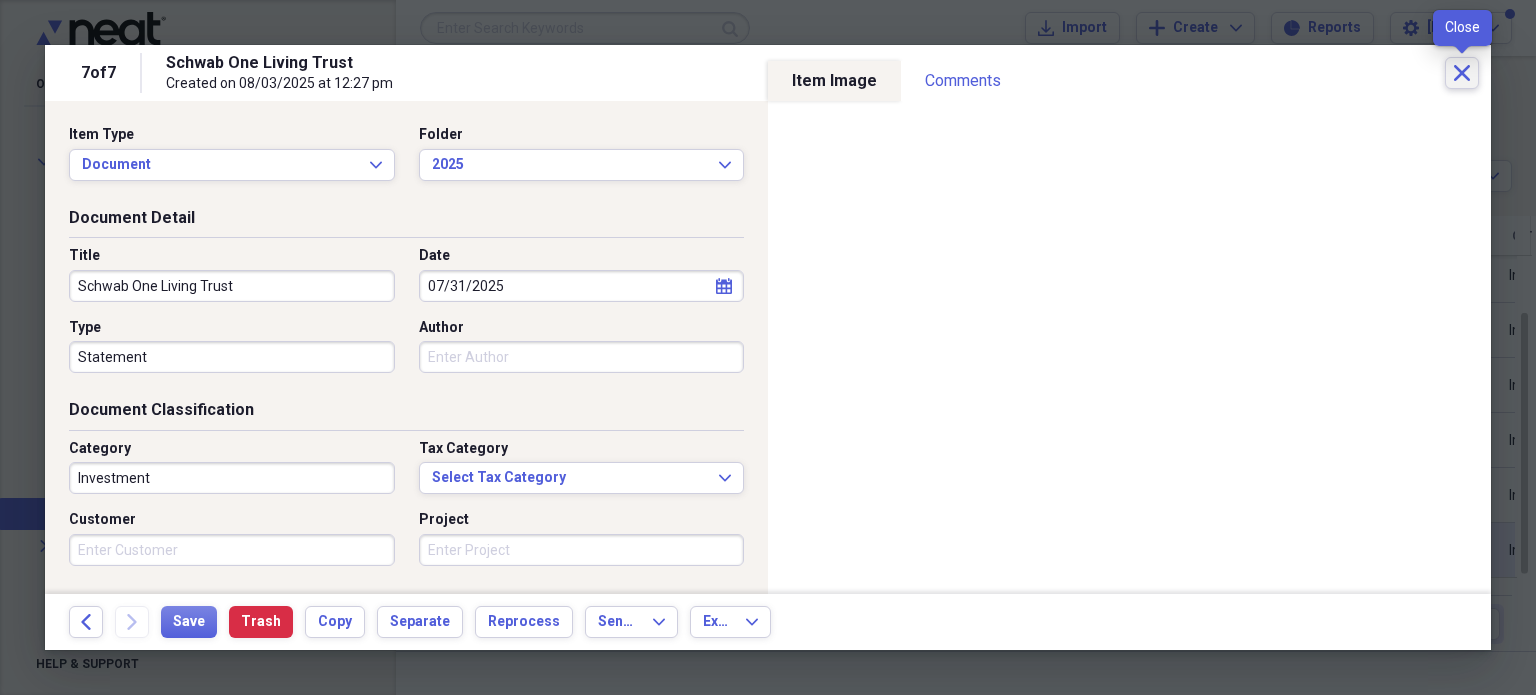 click 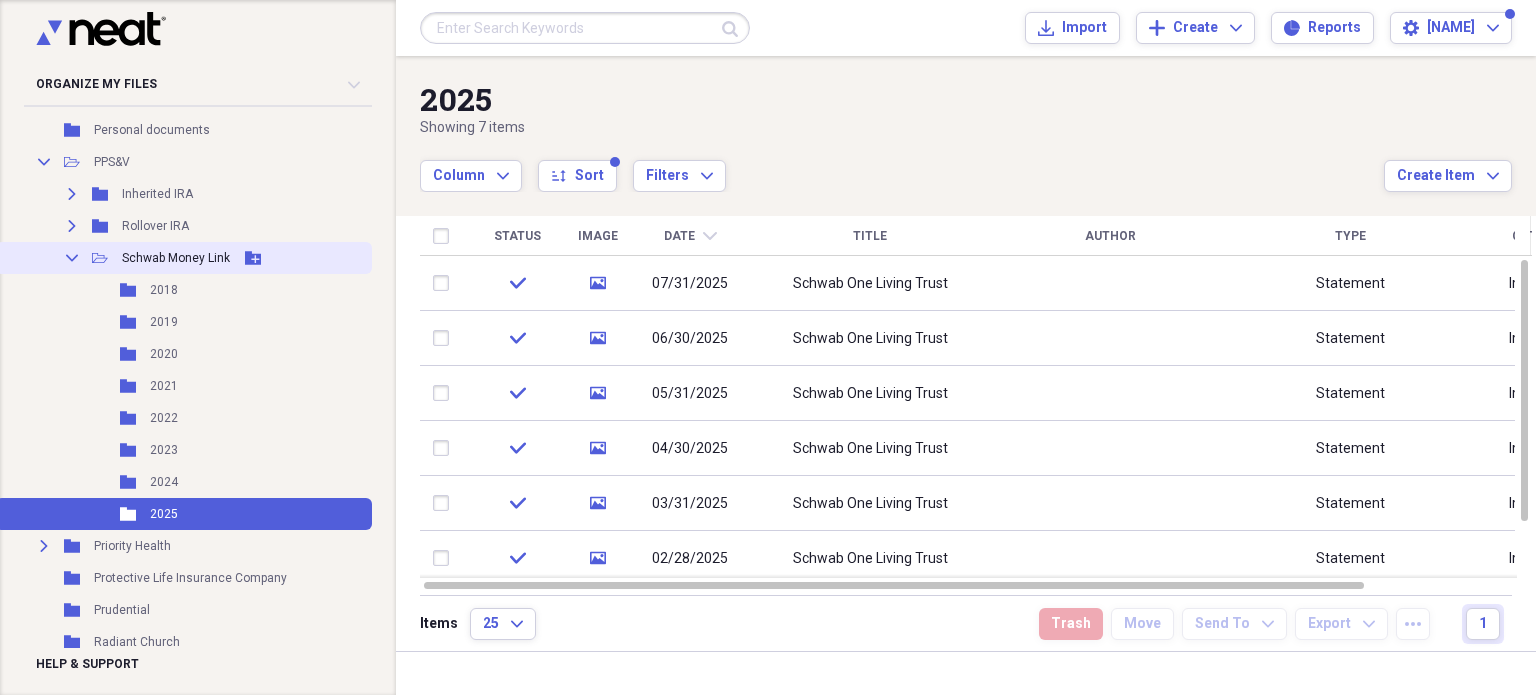 click 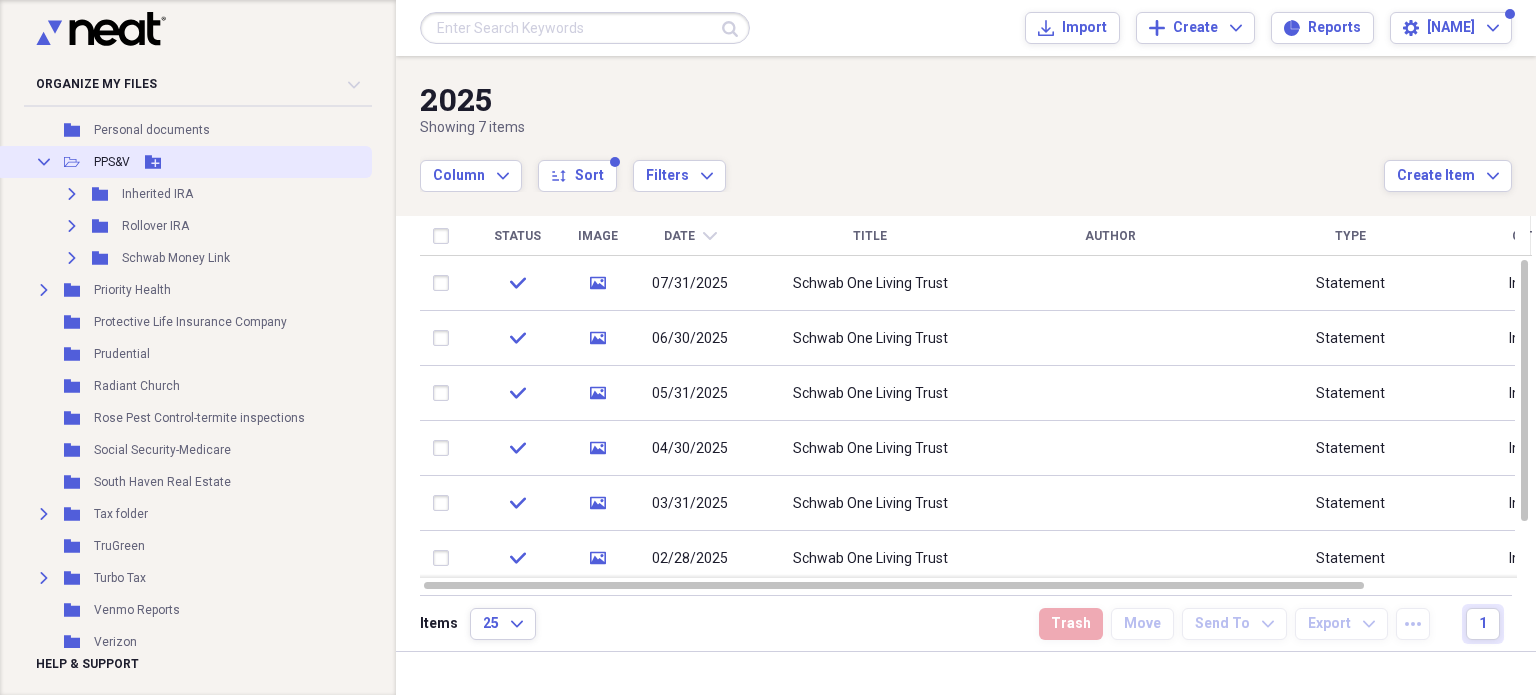 click on "Collapse" 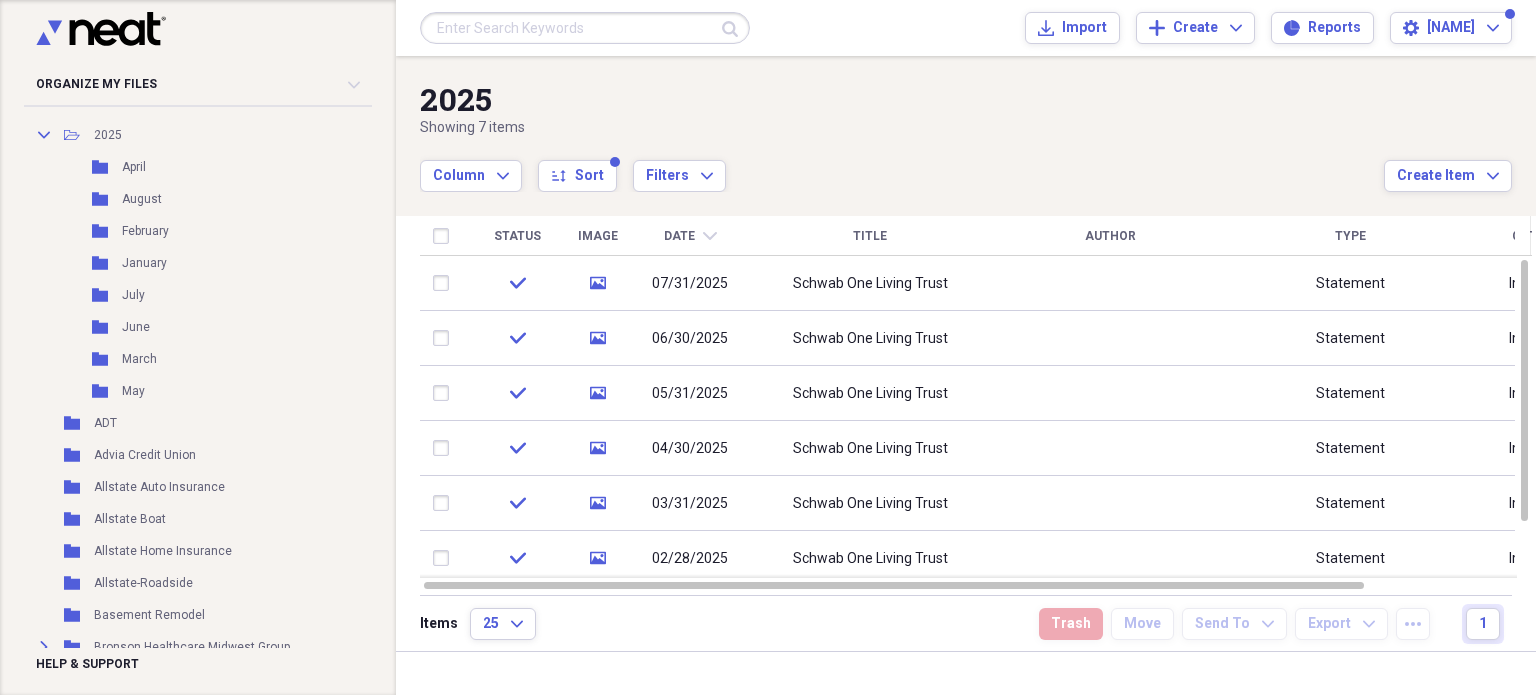 scroll, scrollTop: 0, scrollLeft: 0, axis: both 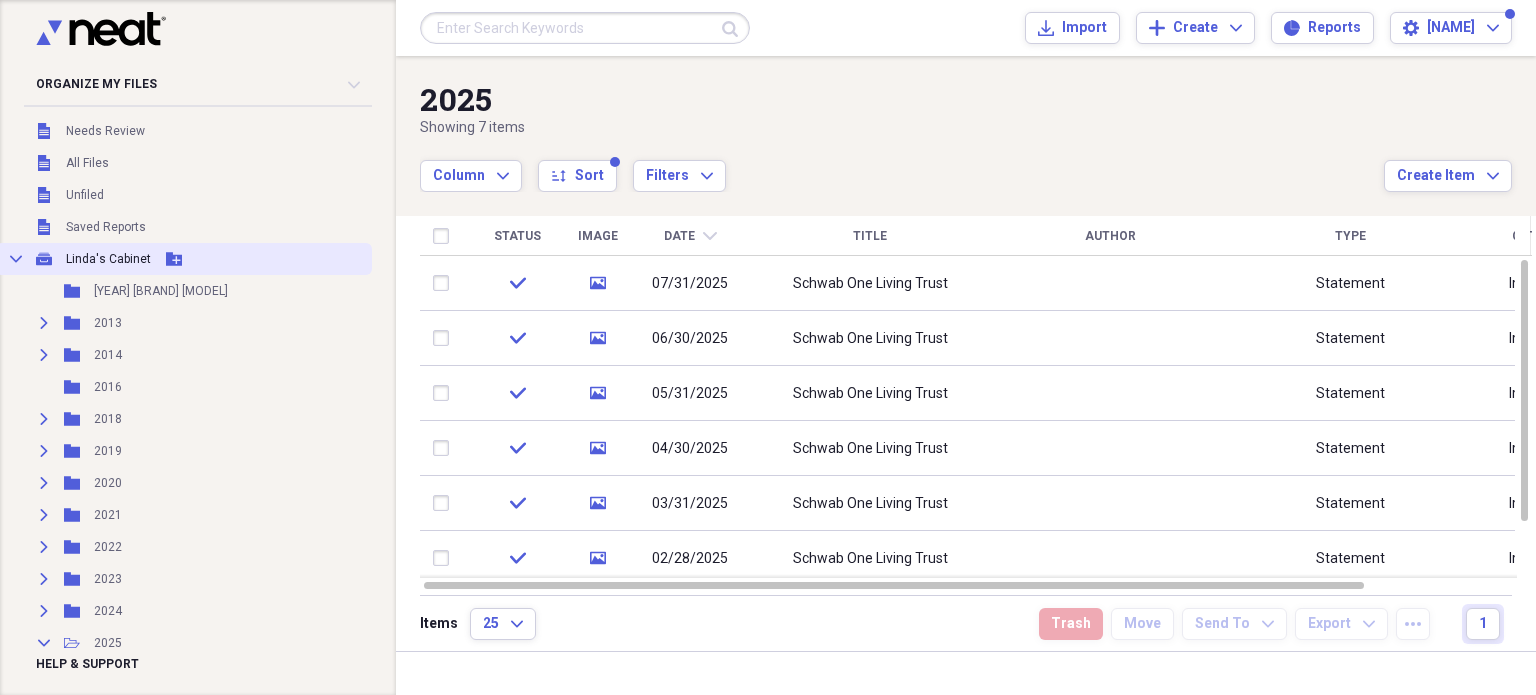 click on "Collapse" 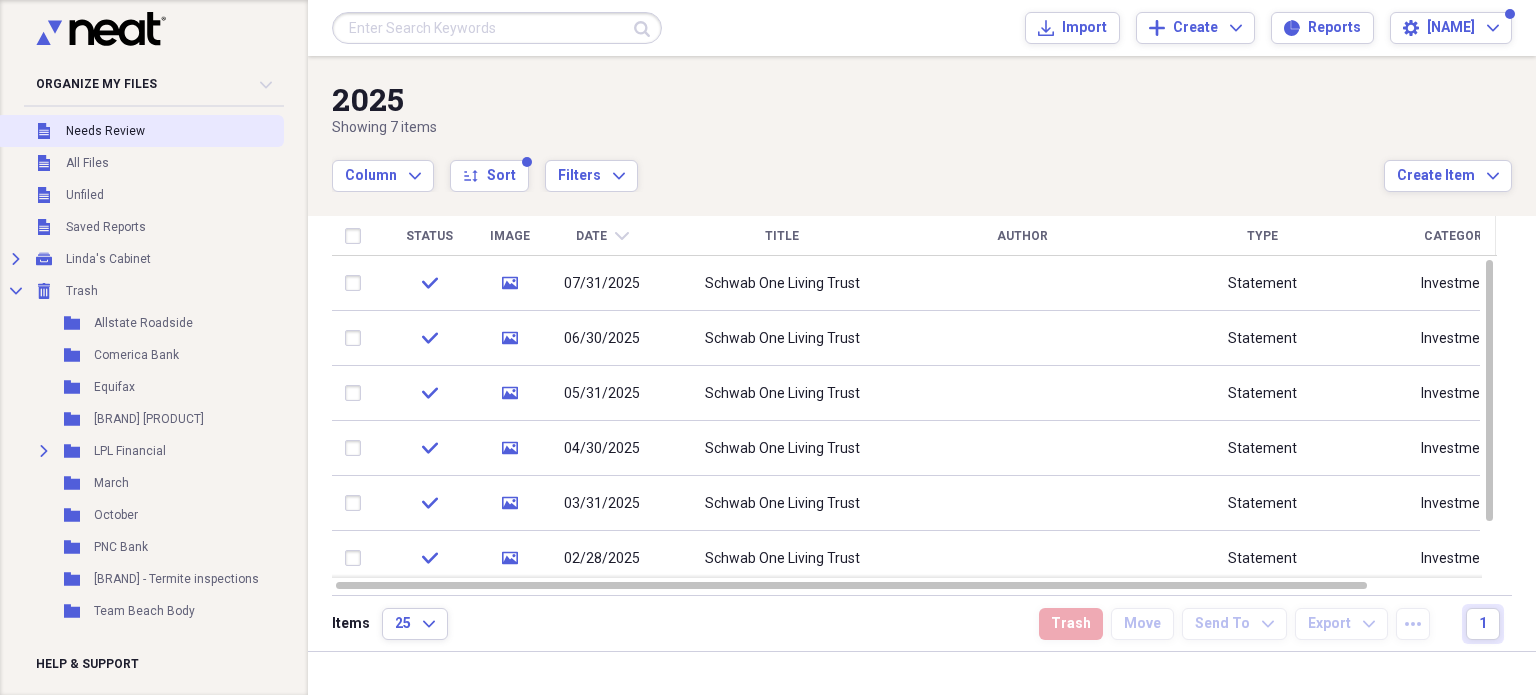 click on "Needs Review" at bounding box center (105, 131) 